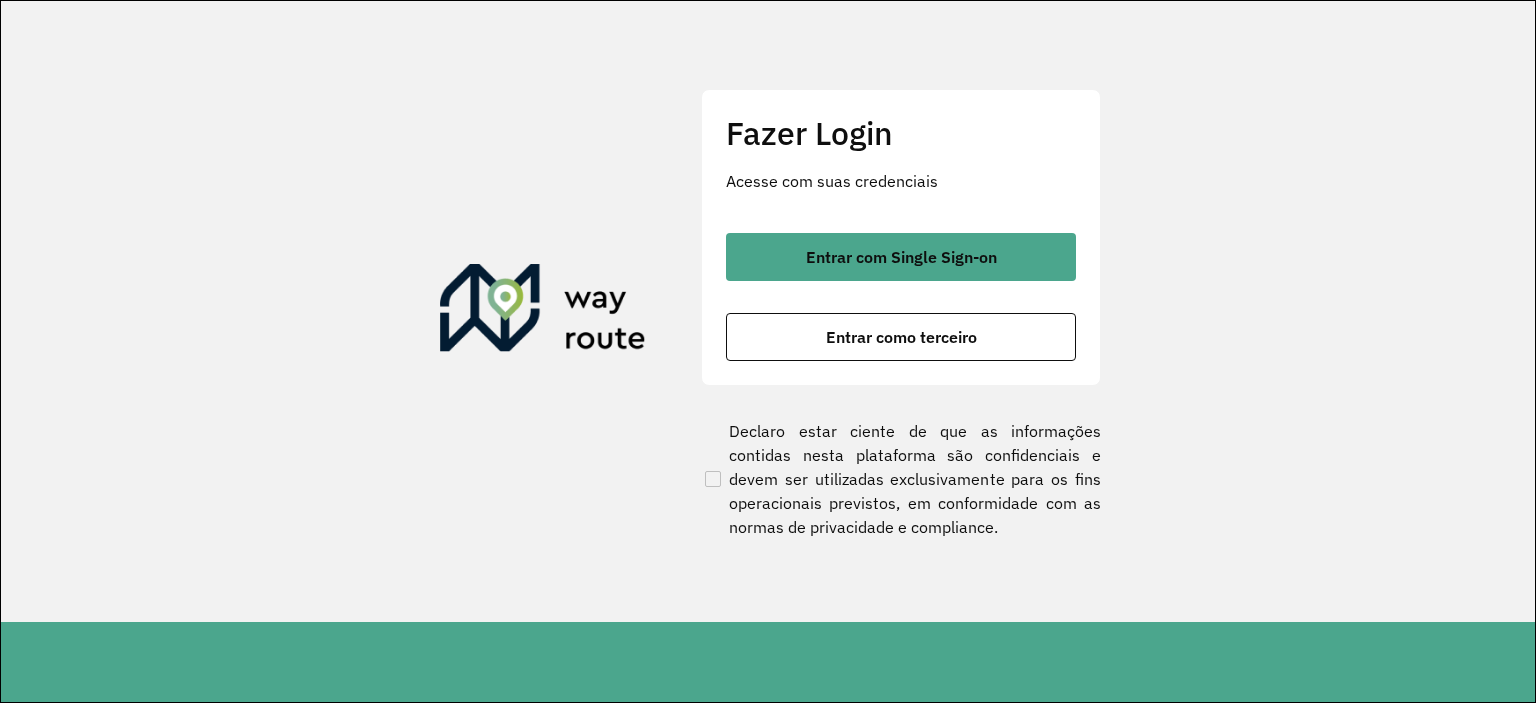 scroll, scrollTop: 0, scrollLeft: 0, axis: both 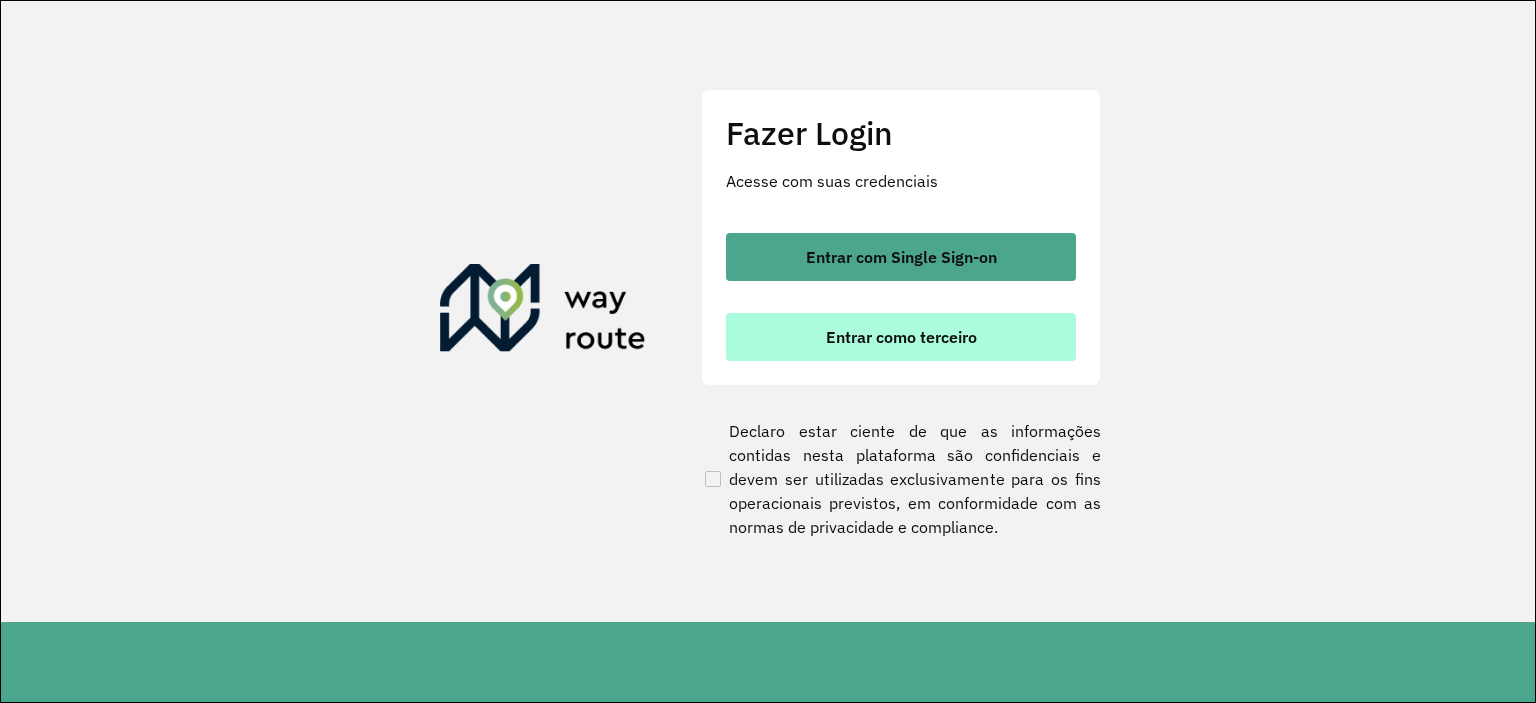 click on "Entrar como terceiro" at bounding box center (901, 337) 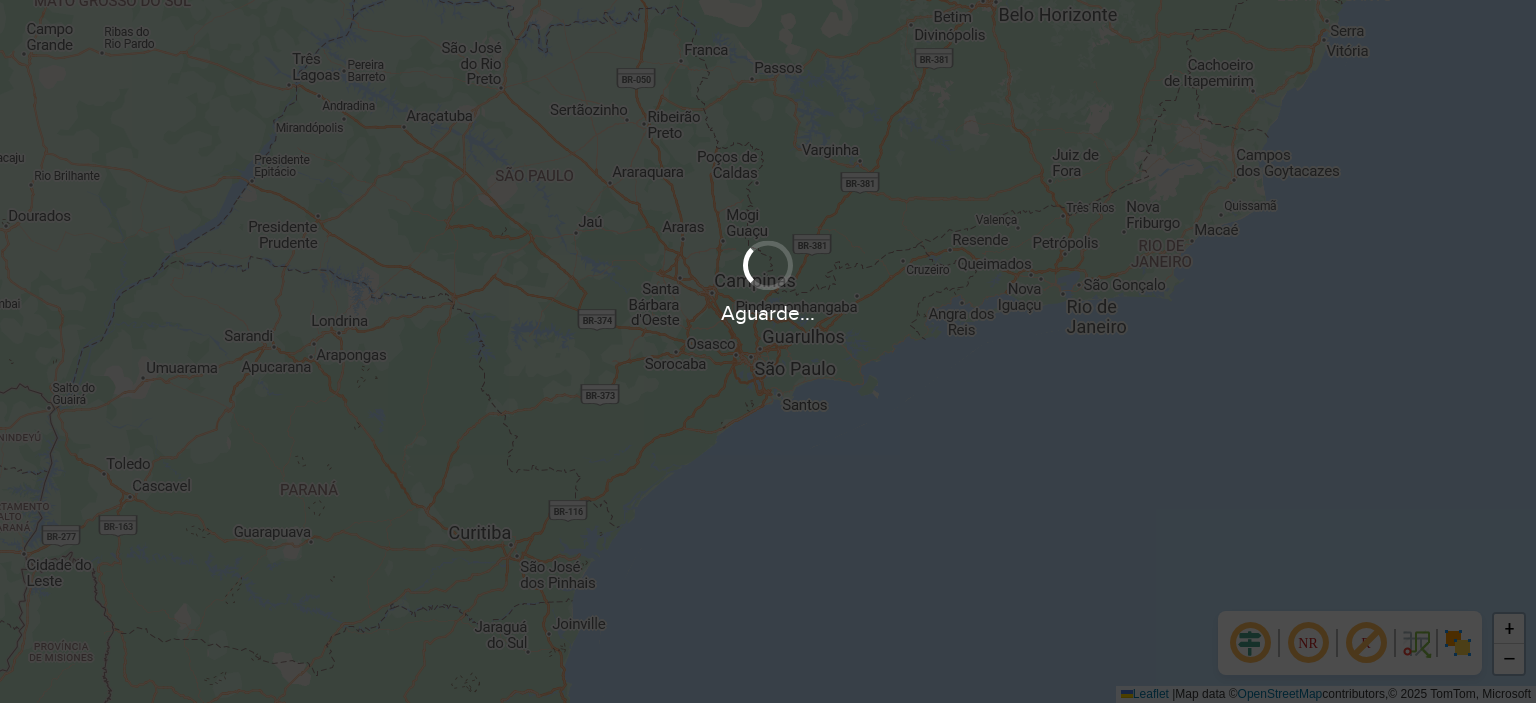 scroll, scrollTop: 0, scrollLeft: 0, axis: both 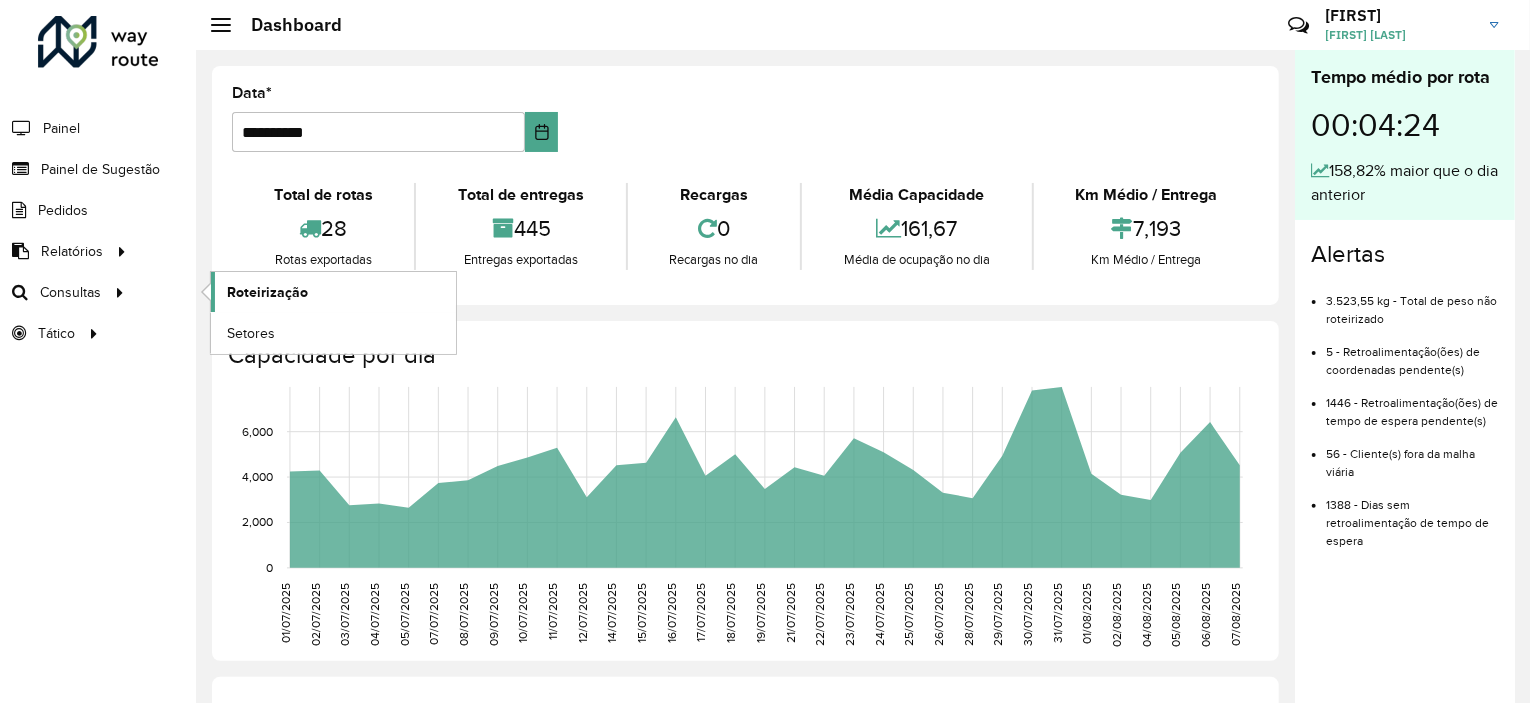 click on "Roteirização" 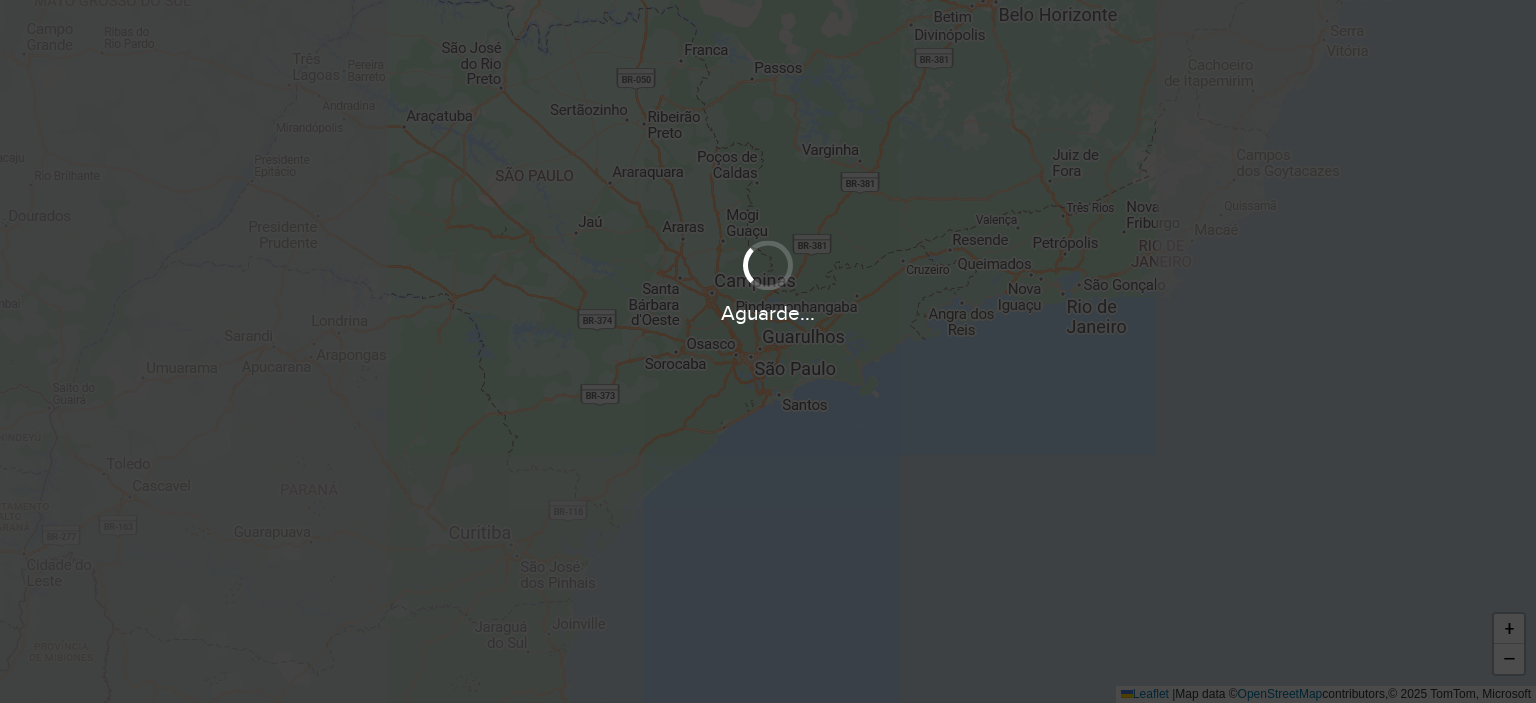 scroll, scrollTop: 0, scrollLeft: 0, axis: both 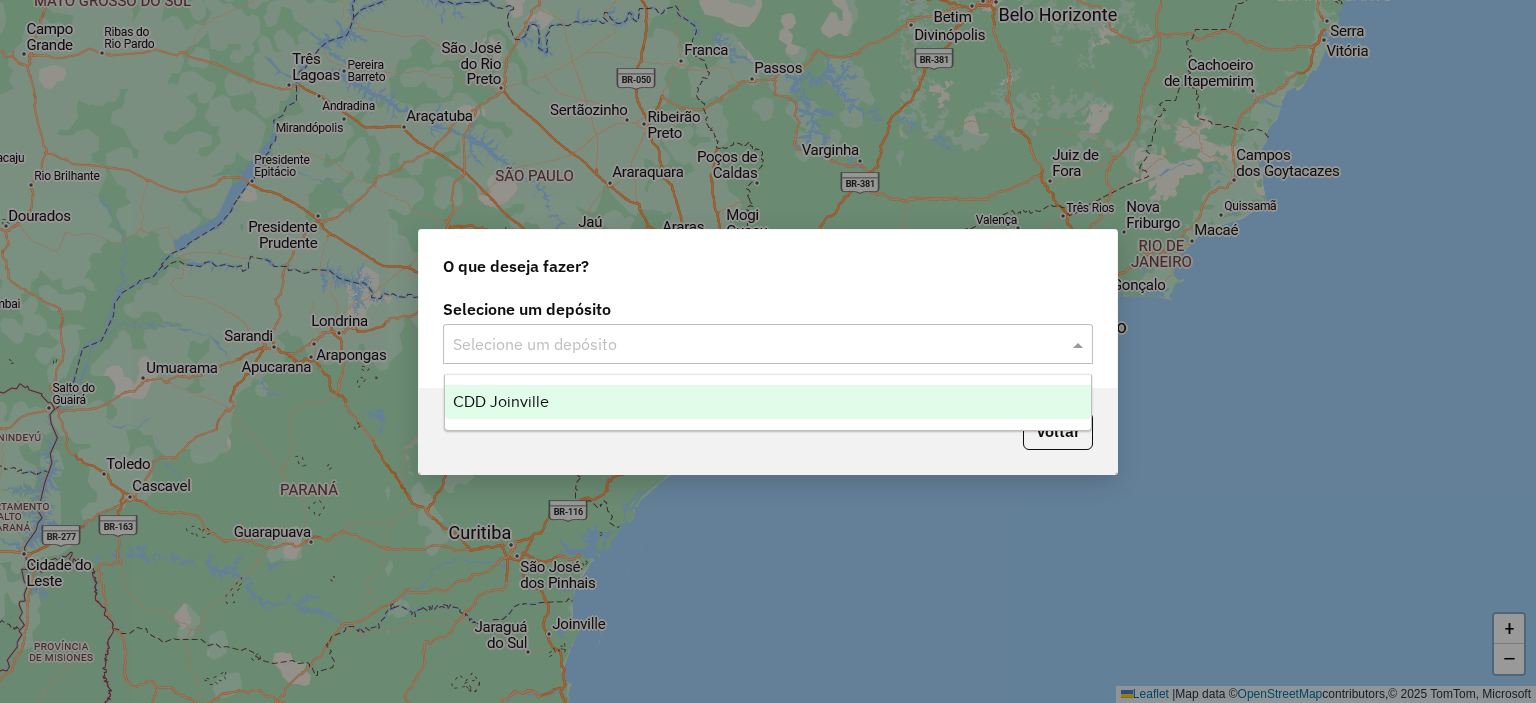 click 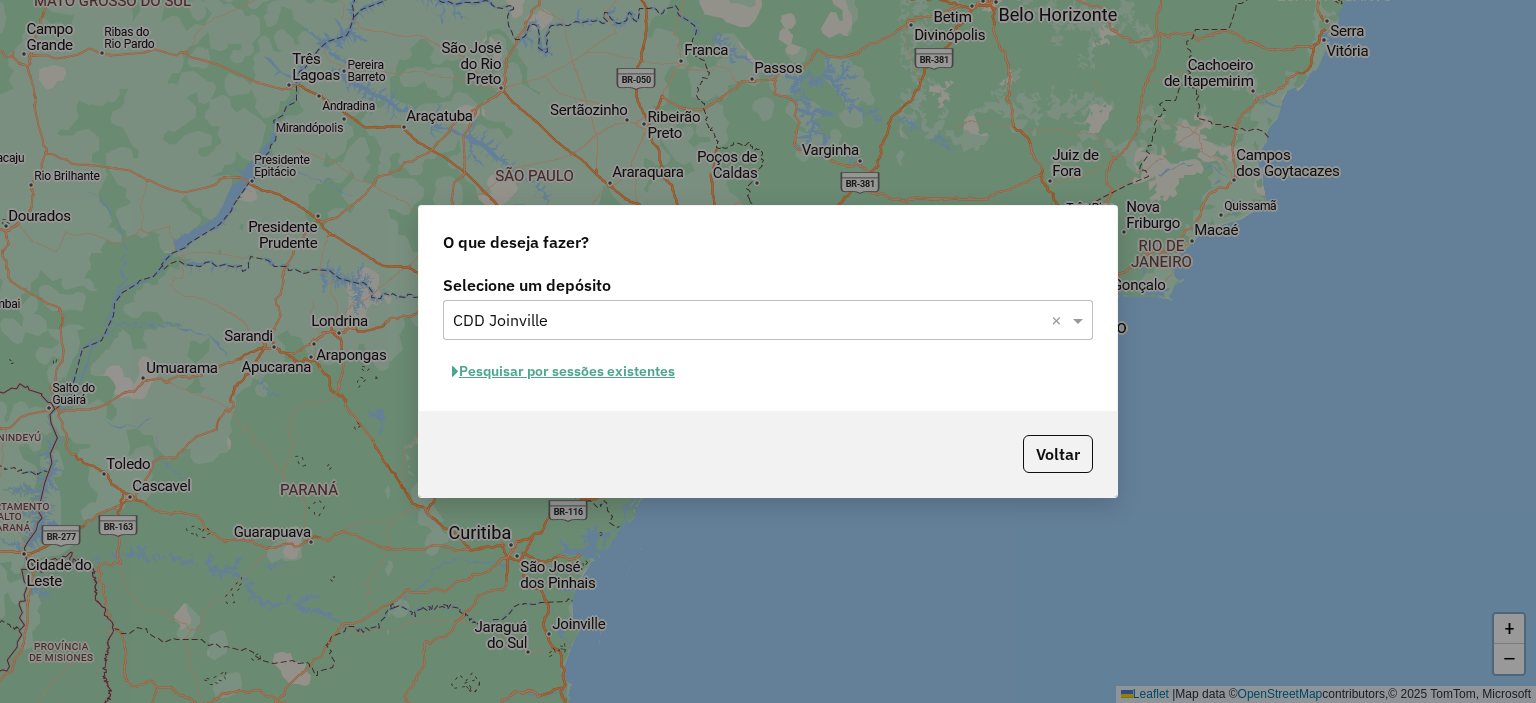 click on "Pesquisar por sessões existentes" 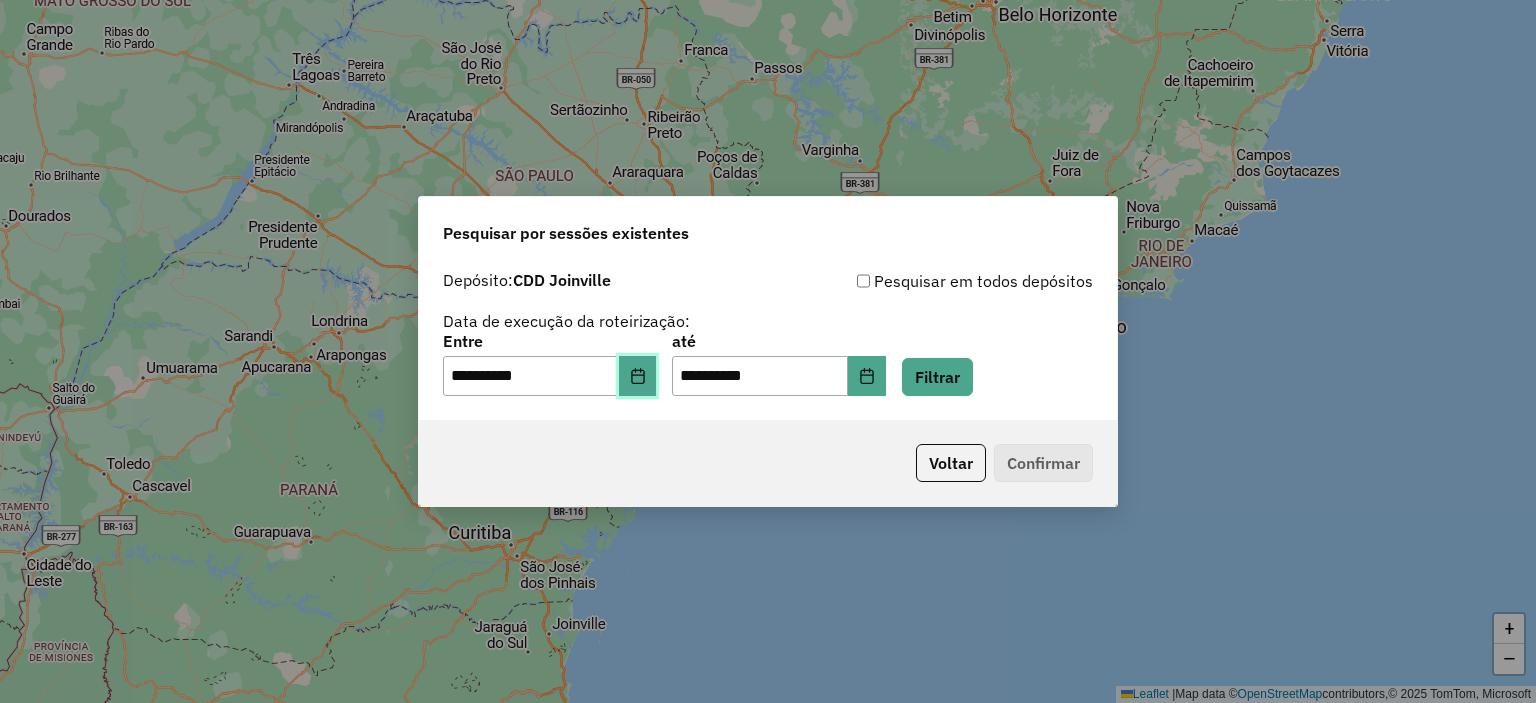click at bounding box center (638, 376) 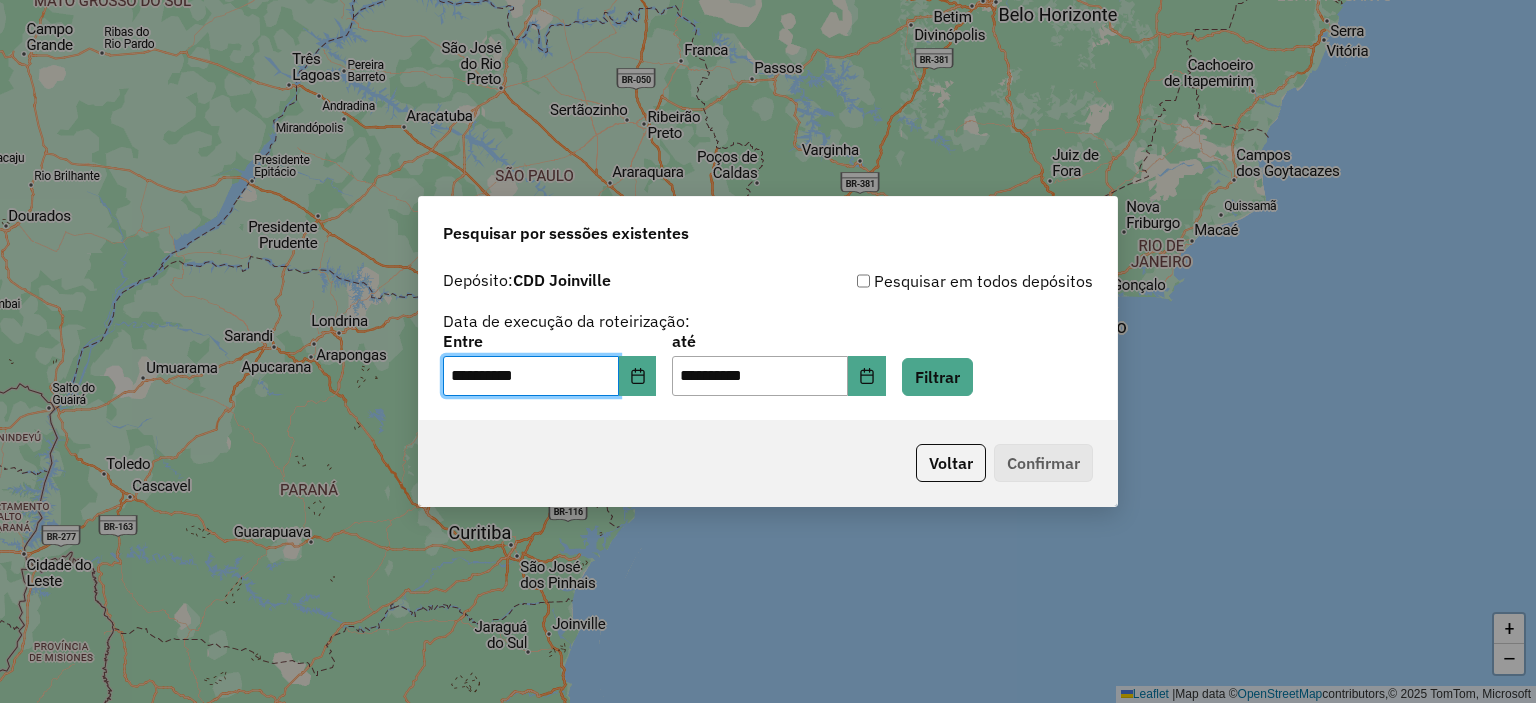 click on "**********" 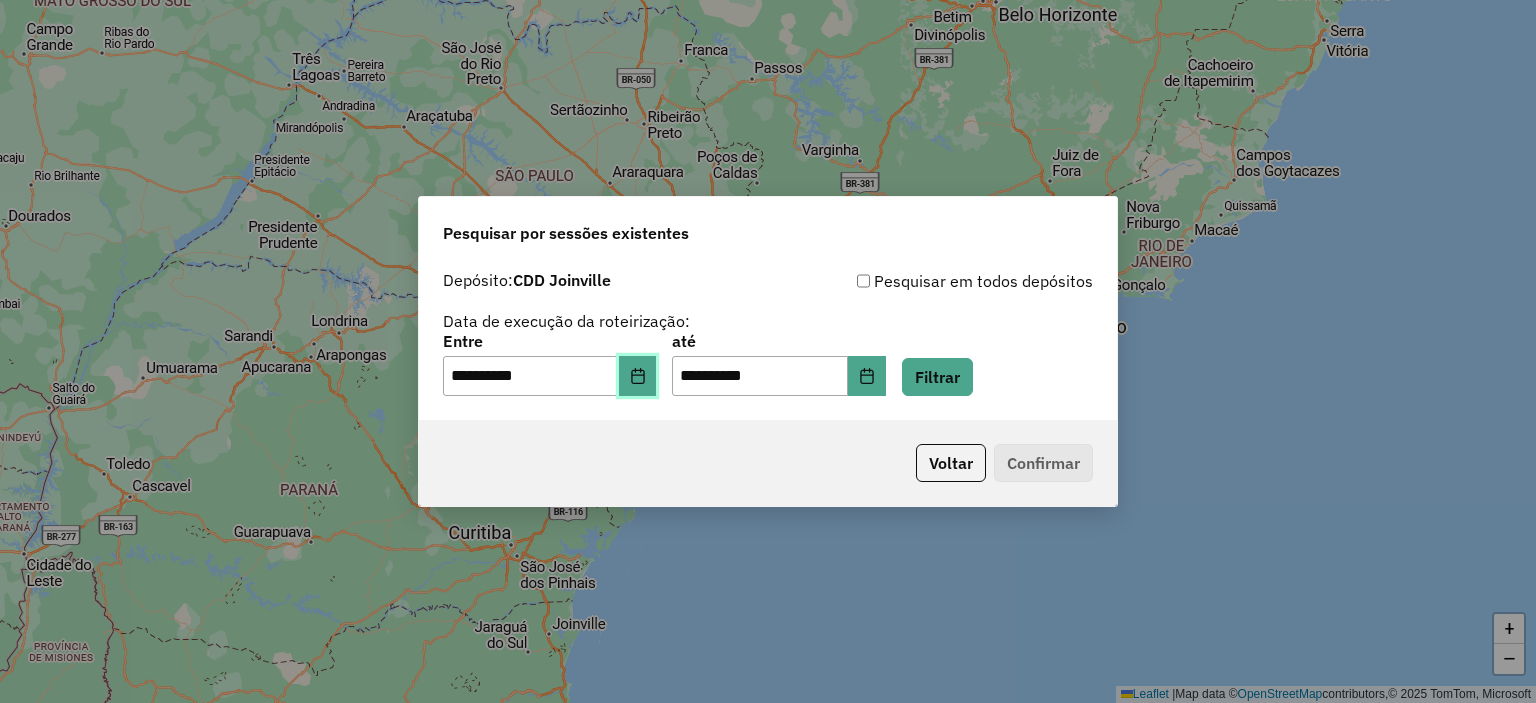 click 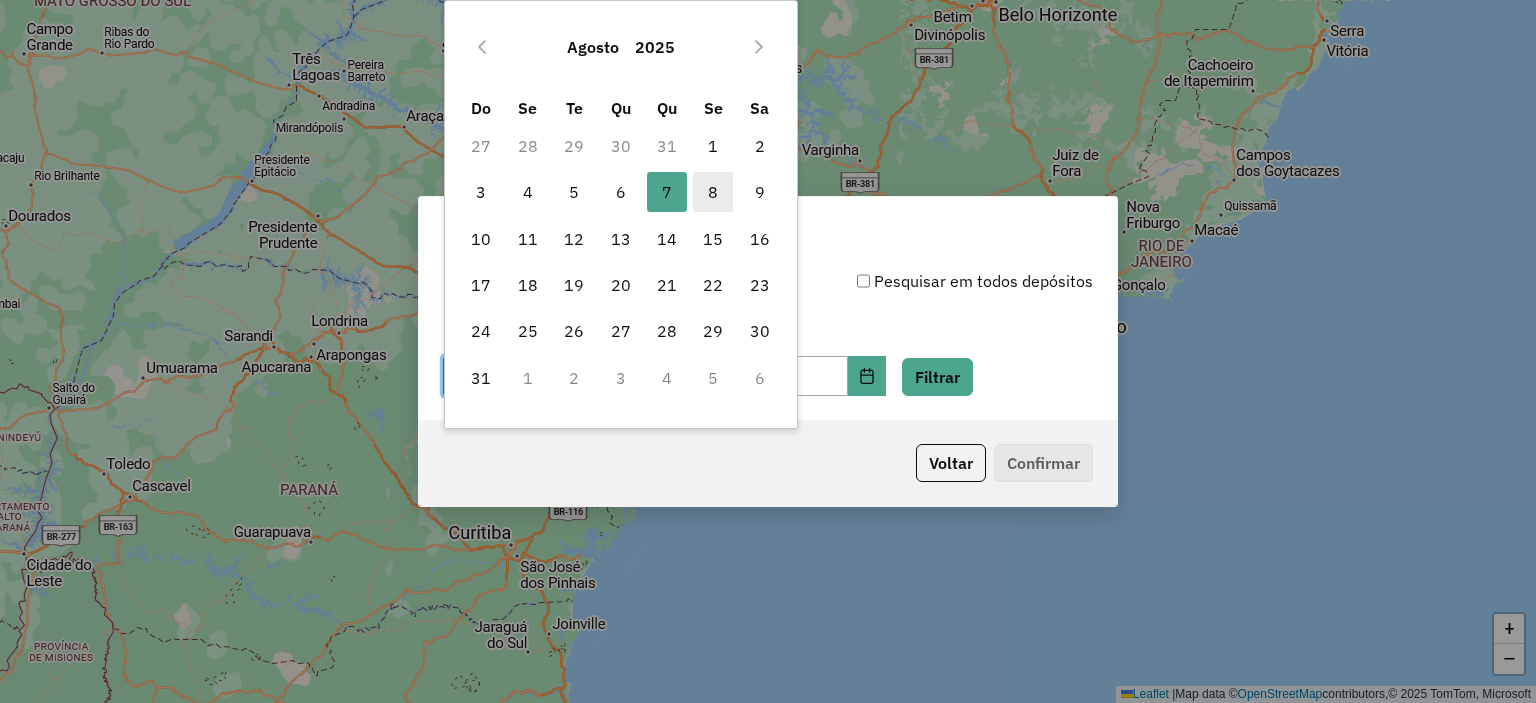 click on "8" at bounding box center [713, 192] 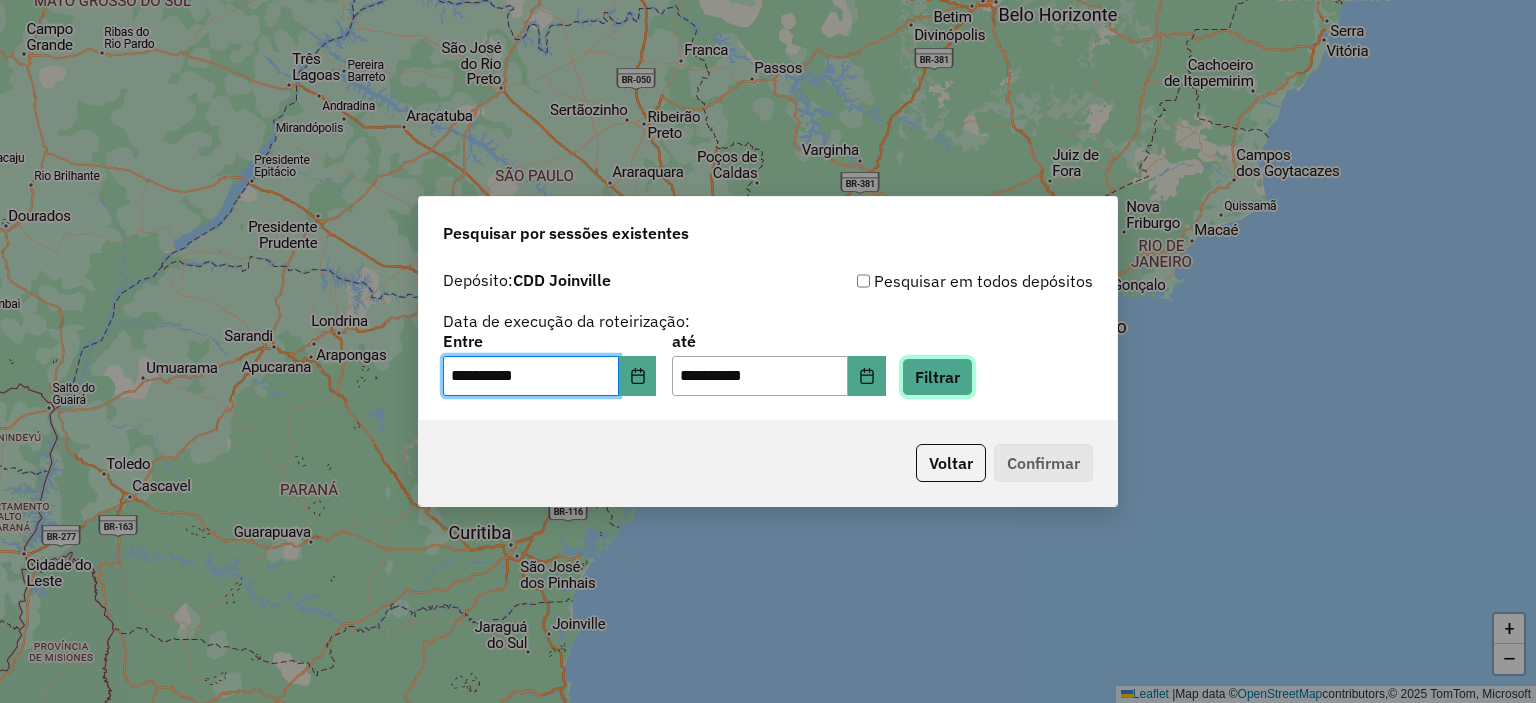 click on "Filtrar" 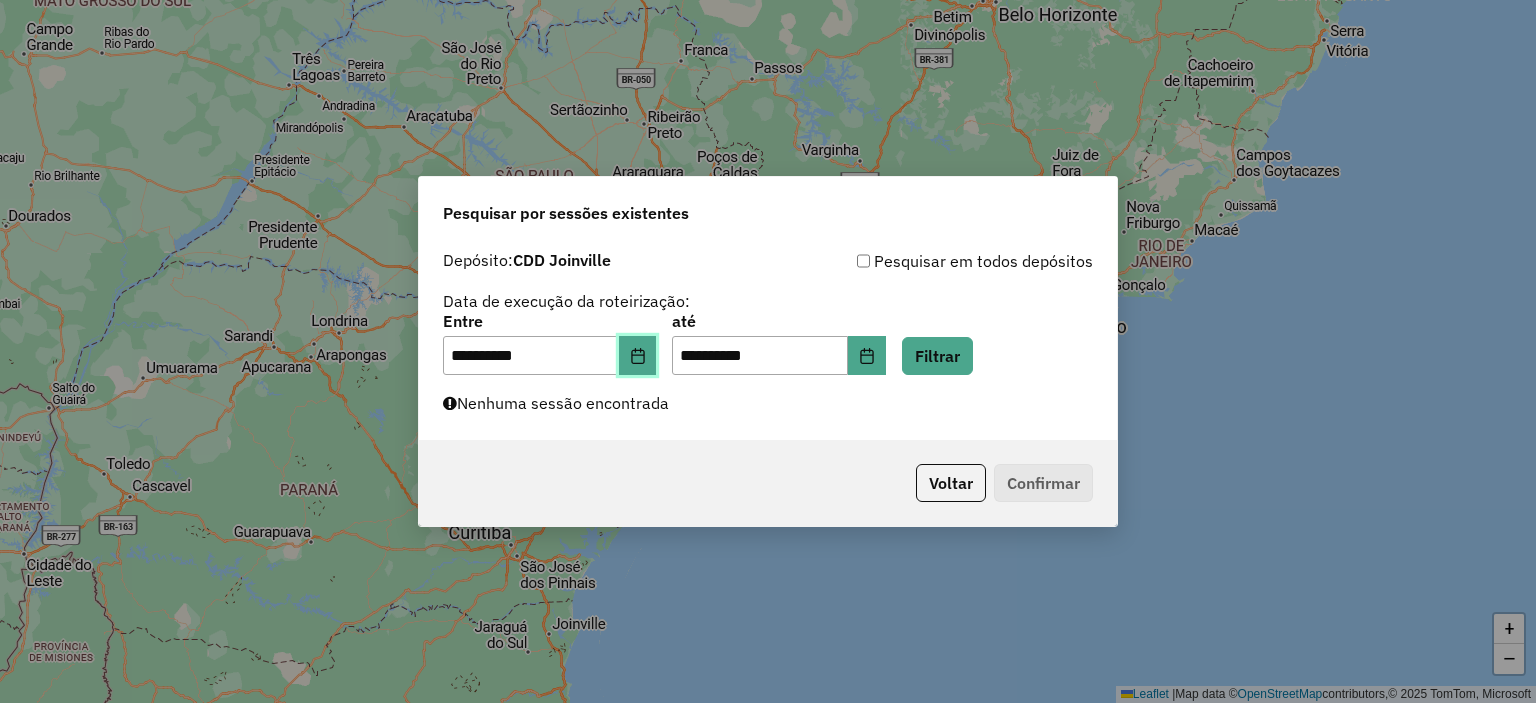 click at bounding box center (638, 356) 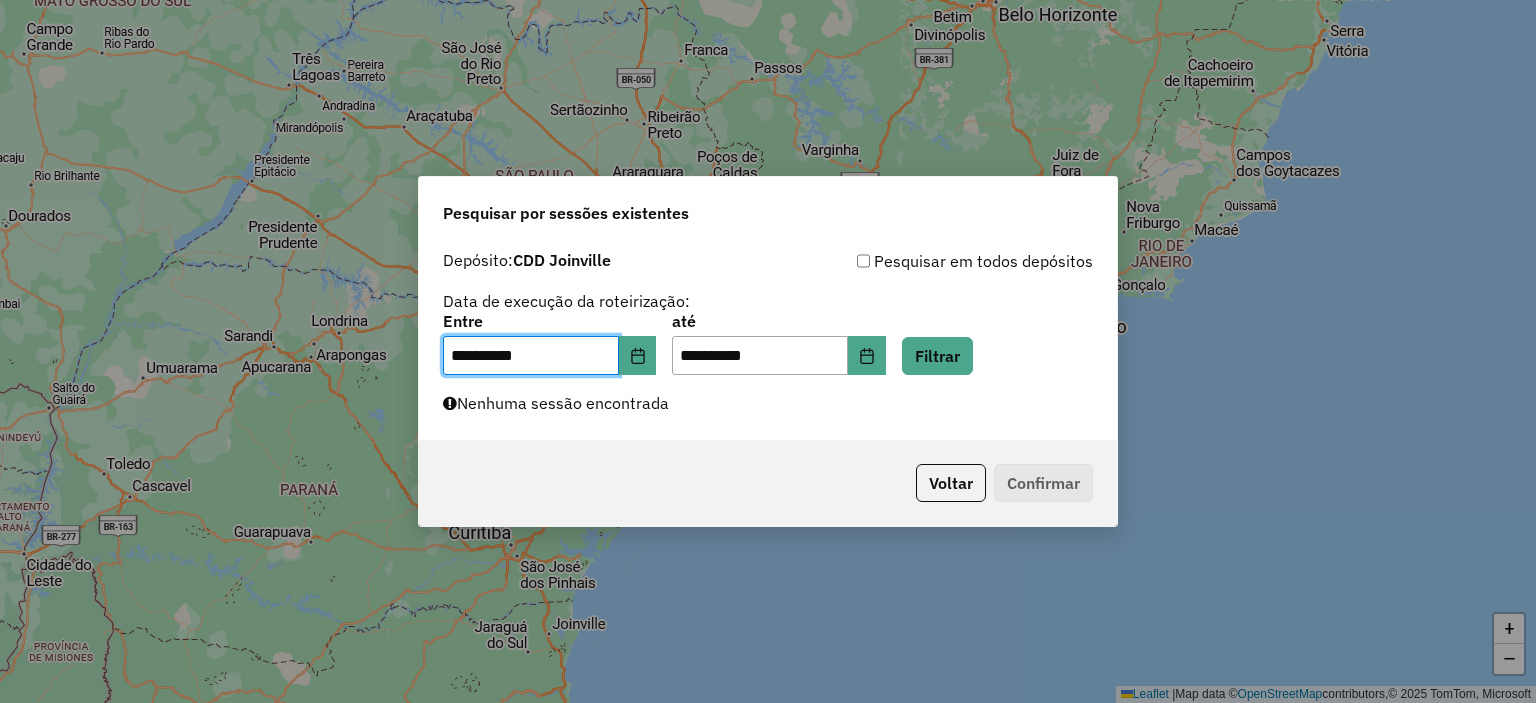 click on "até" 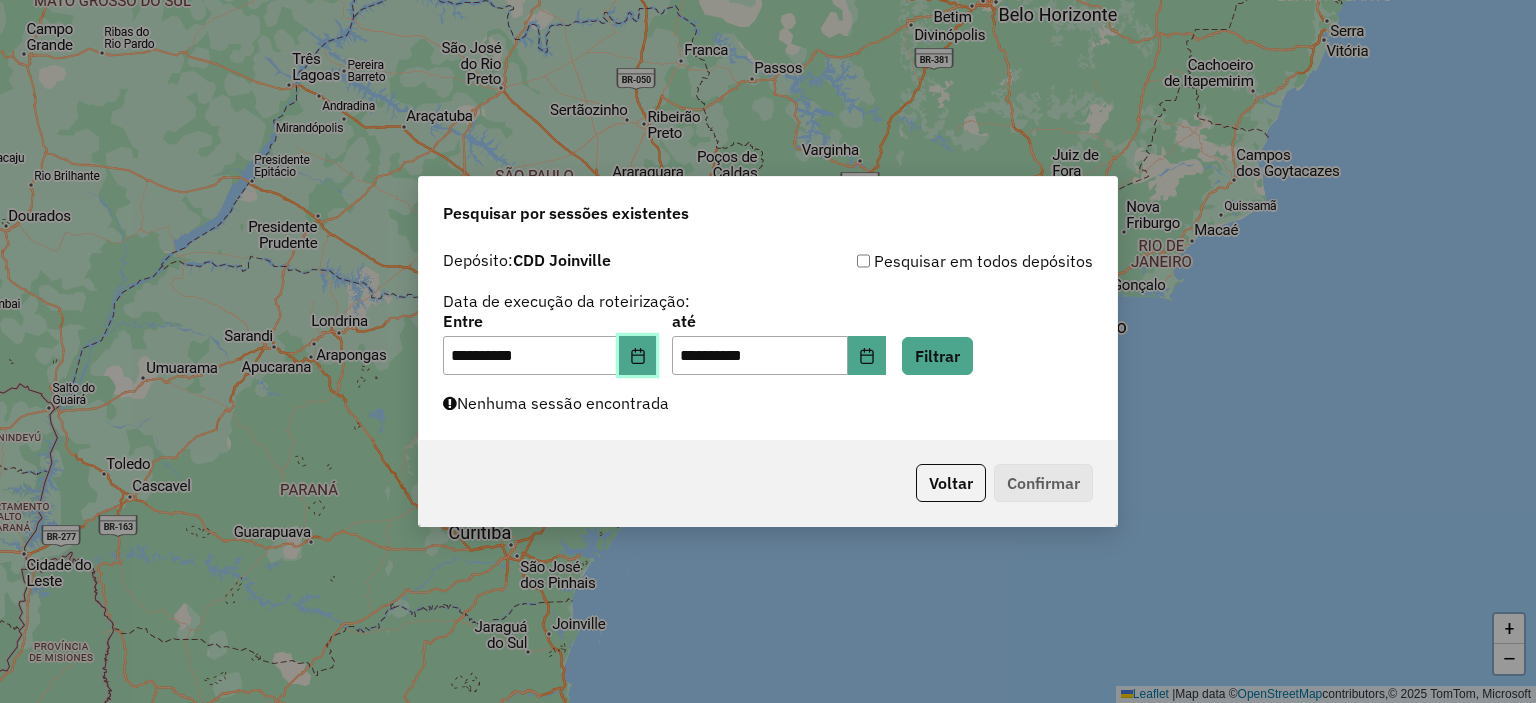 click 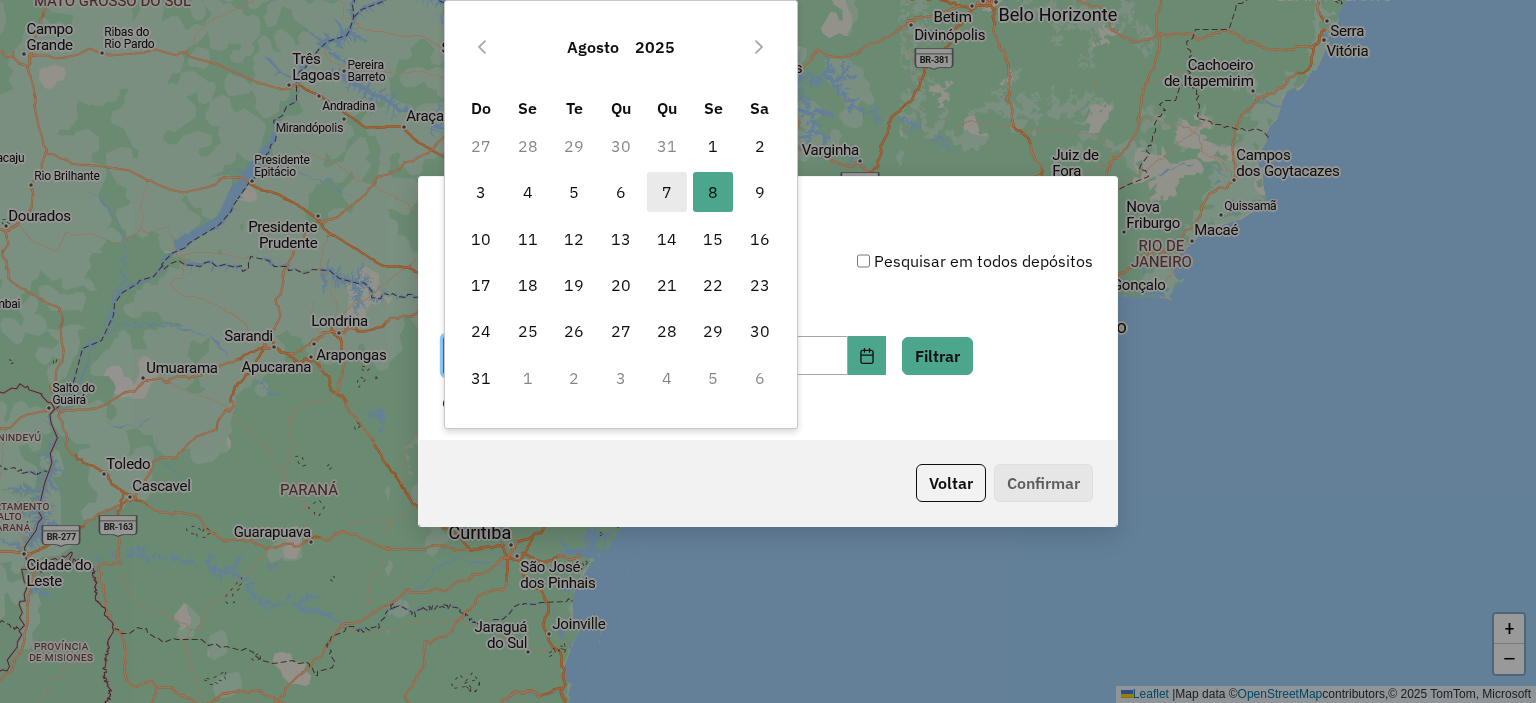 click on "7" at bounding box center [667, 192] 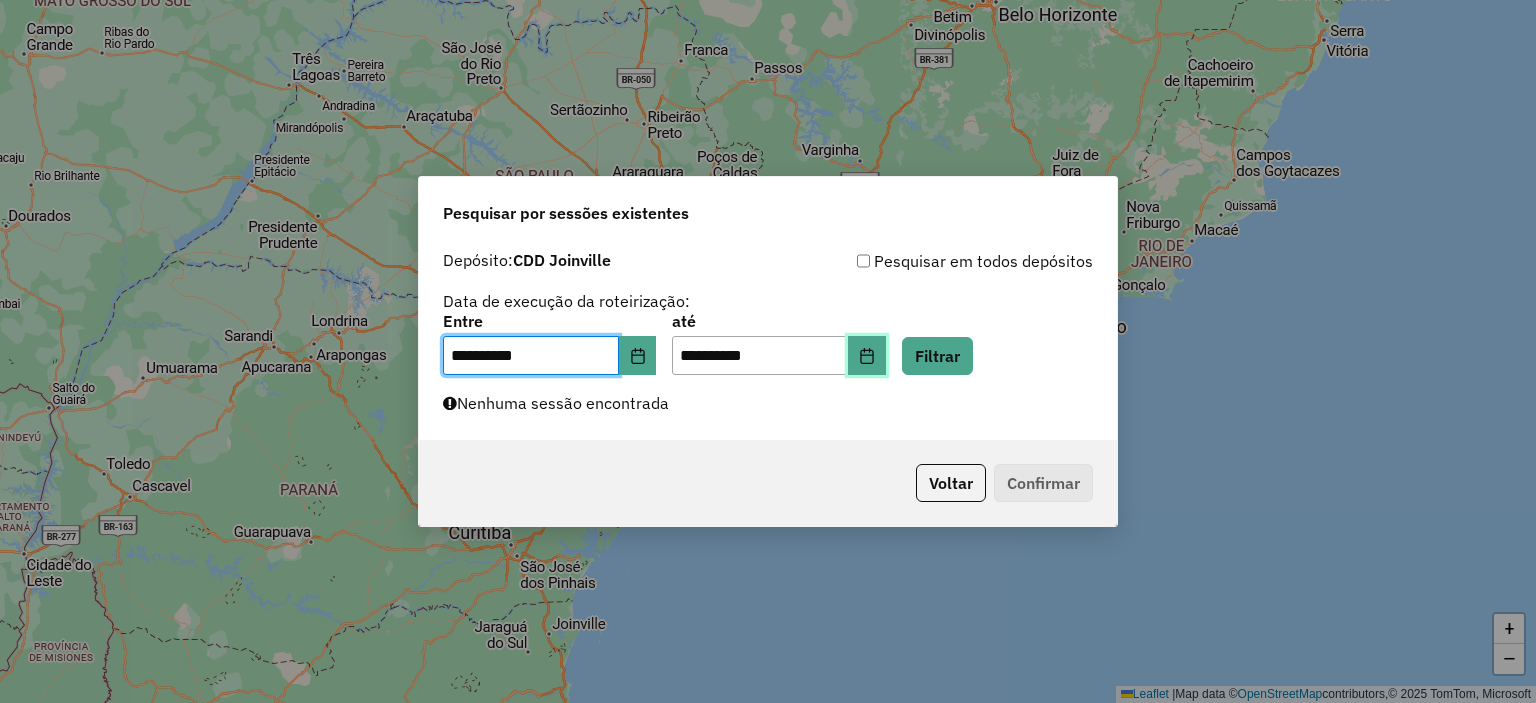 click 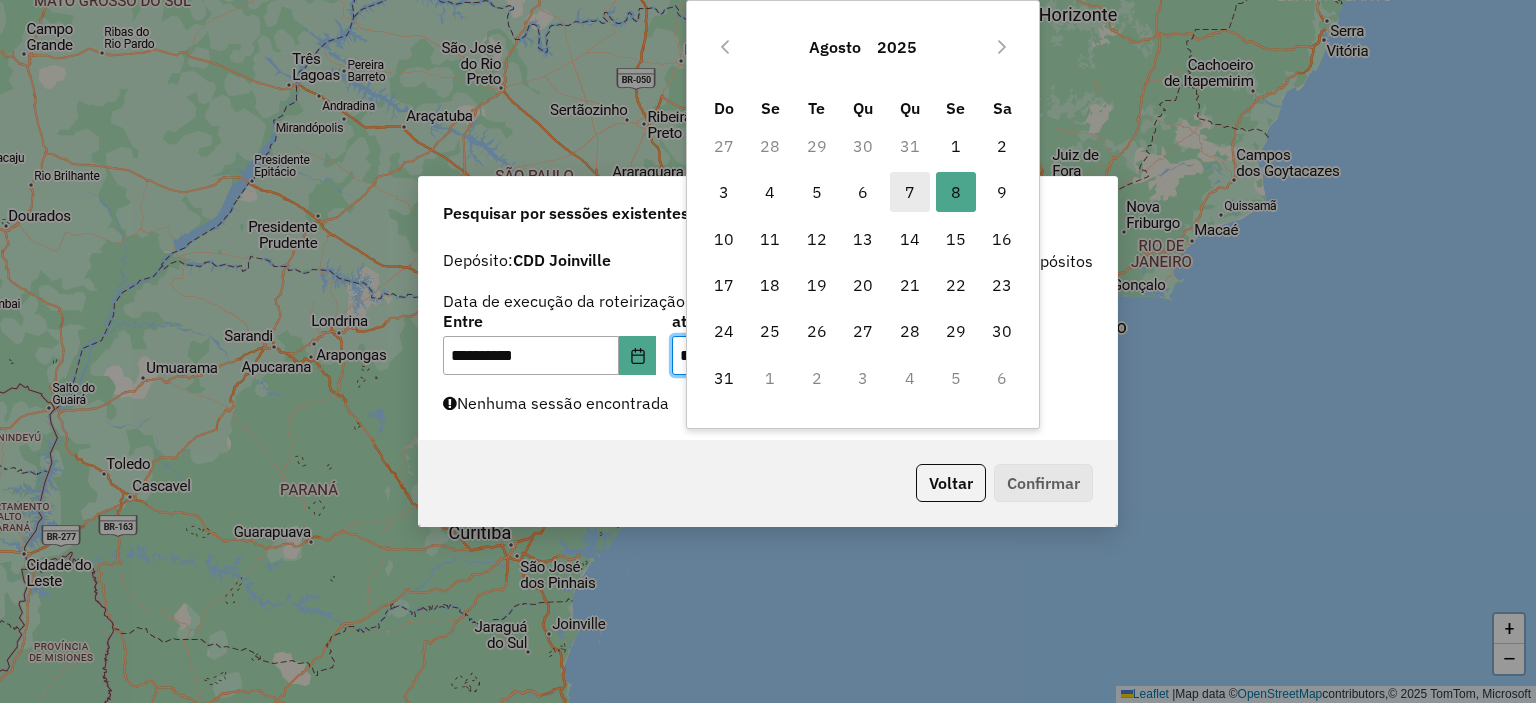 click on "7" at bounding box center [910, 192] 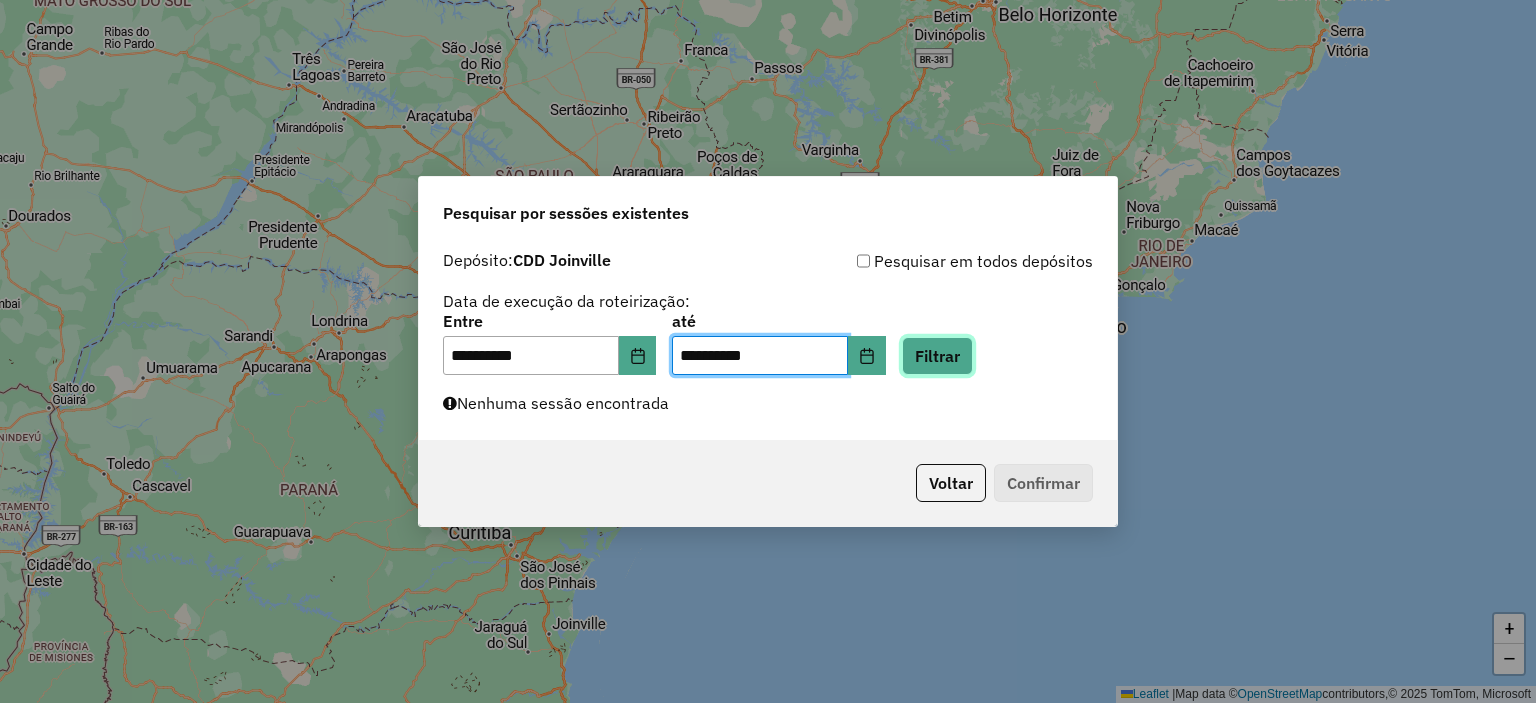 click on "Filtrar" 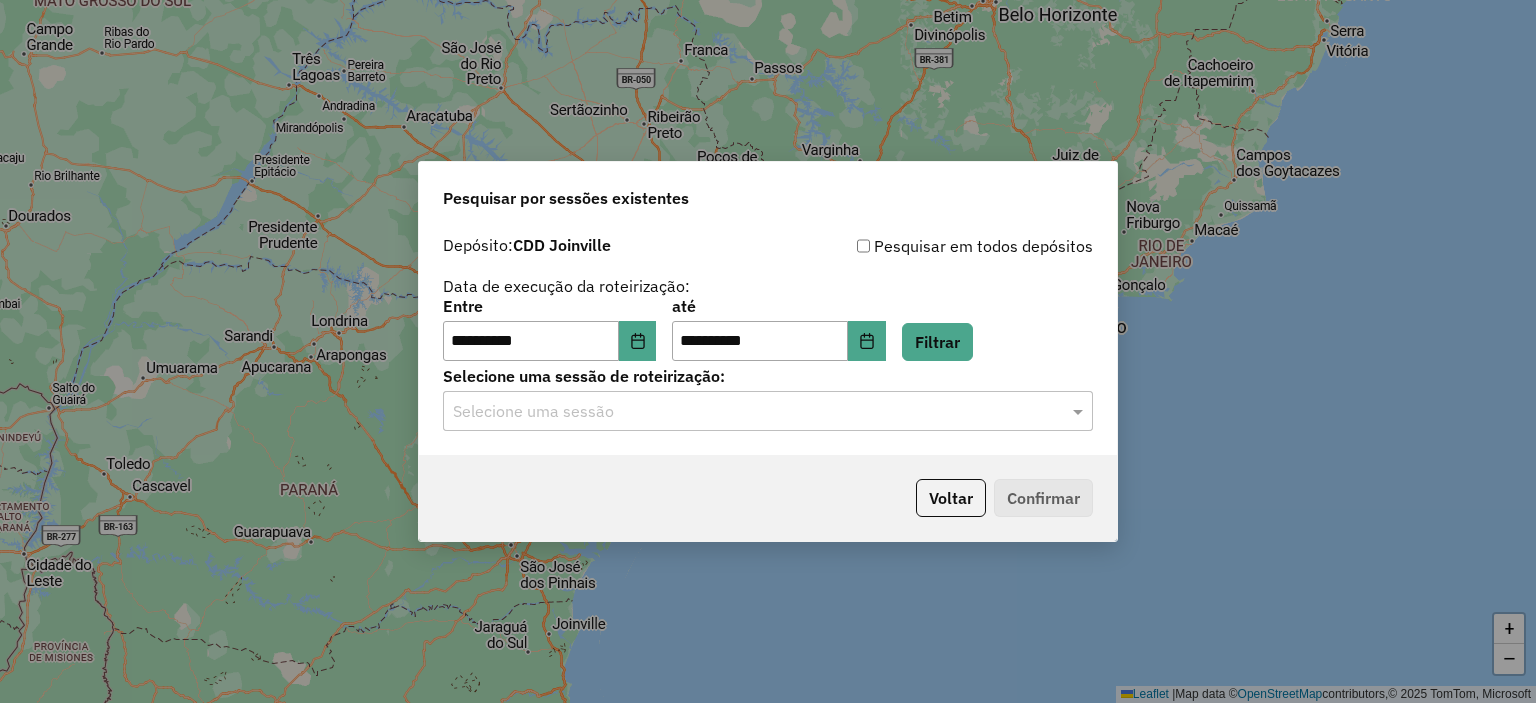 click 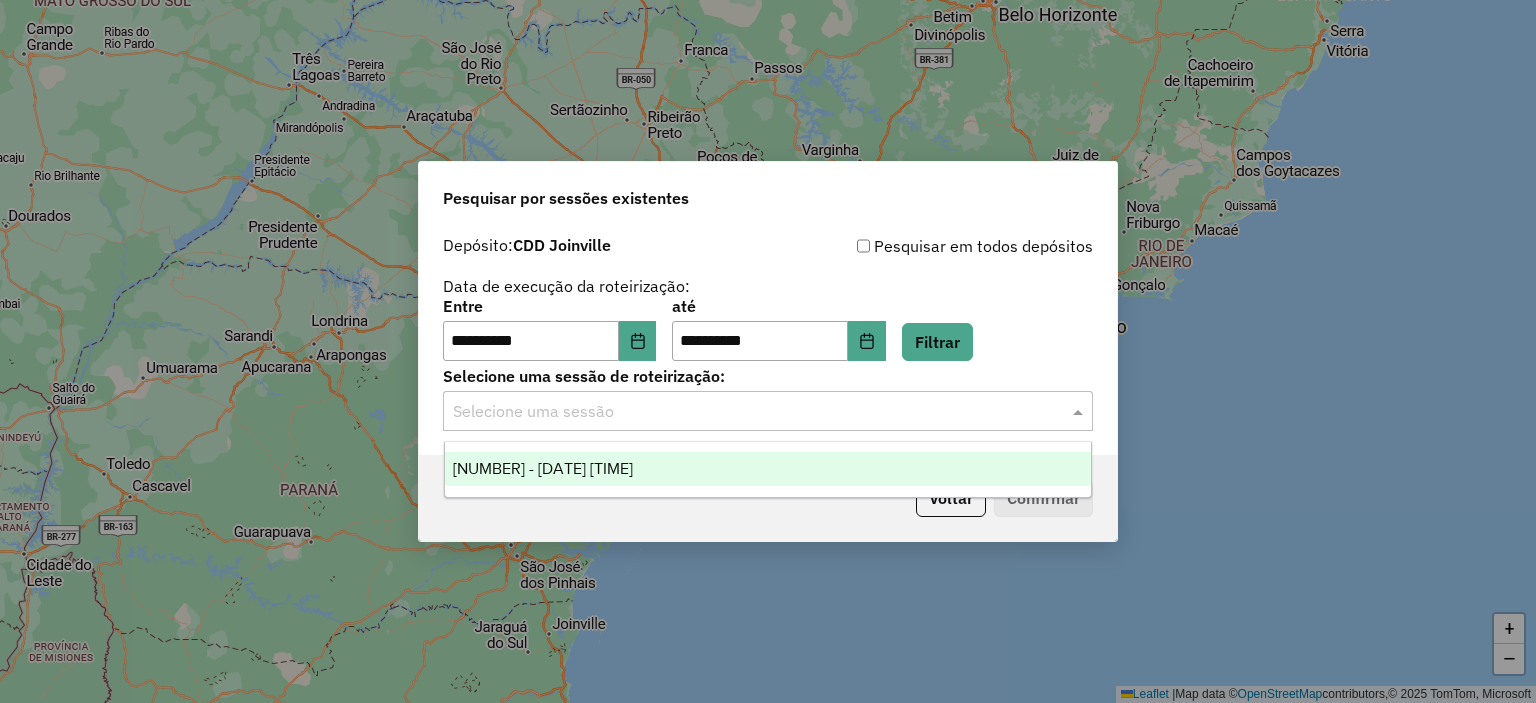 drag, startPoint x: 676, startPoint y: 473, endPoint x: 890, endPoint y: 488, distance: 214.52505 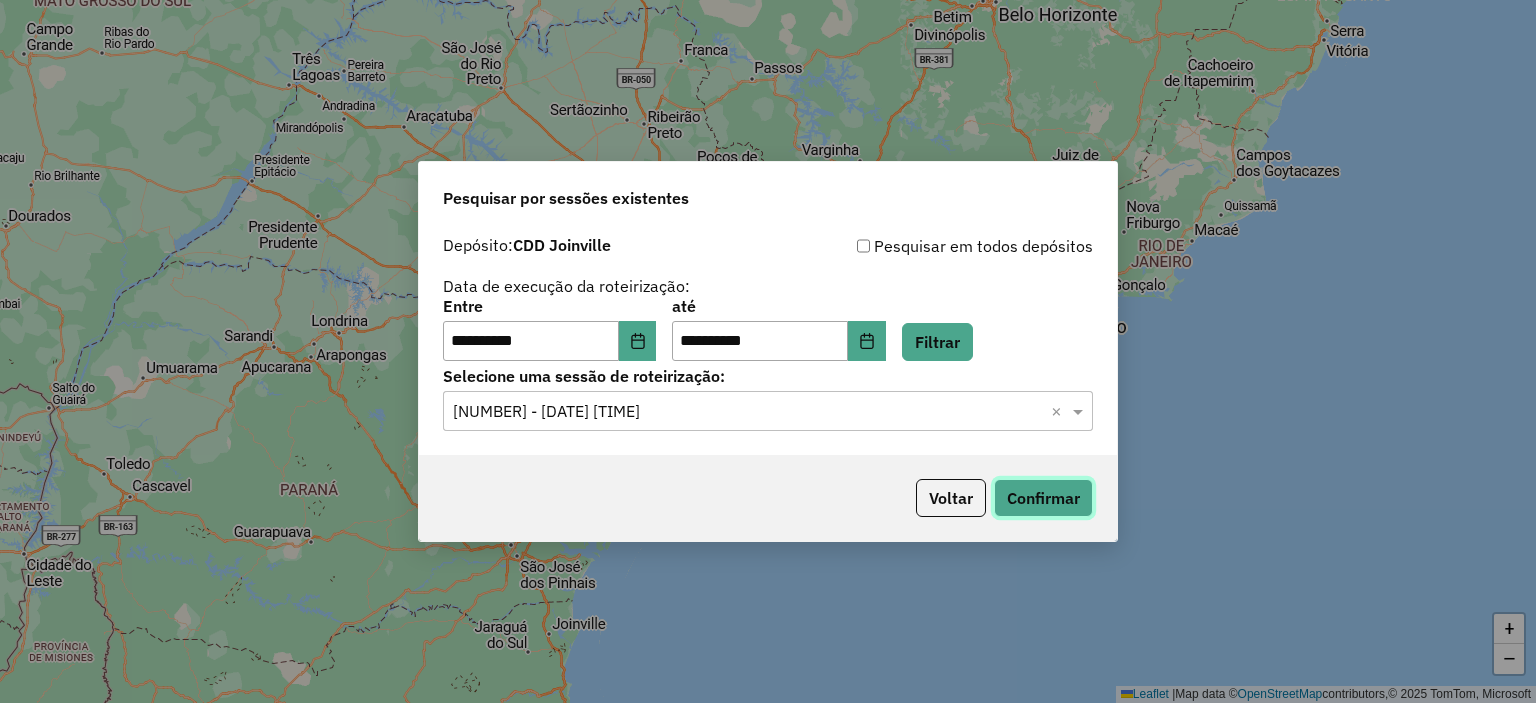 click on "Confirmar" 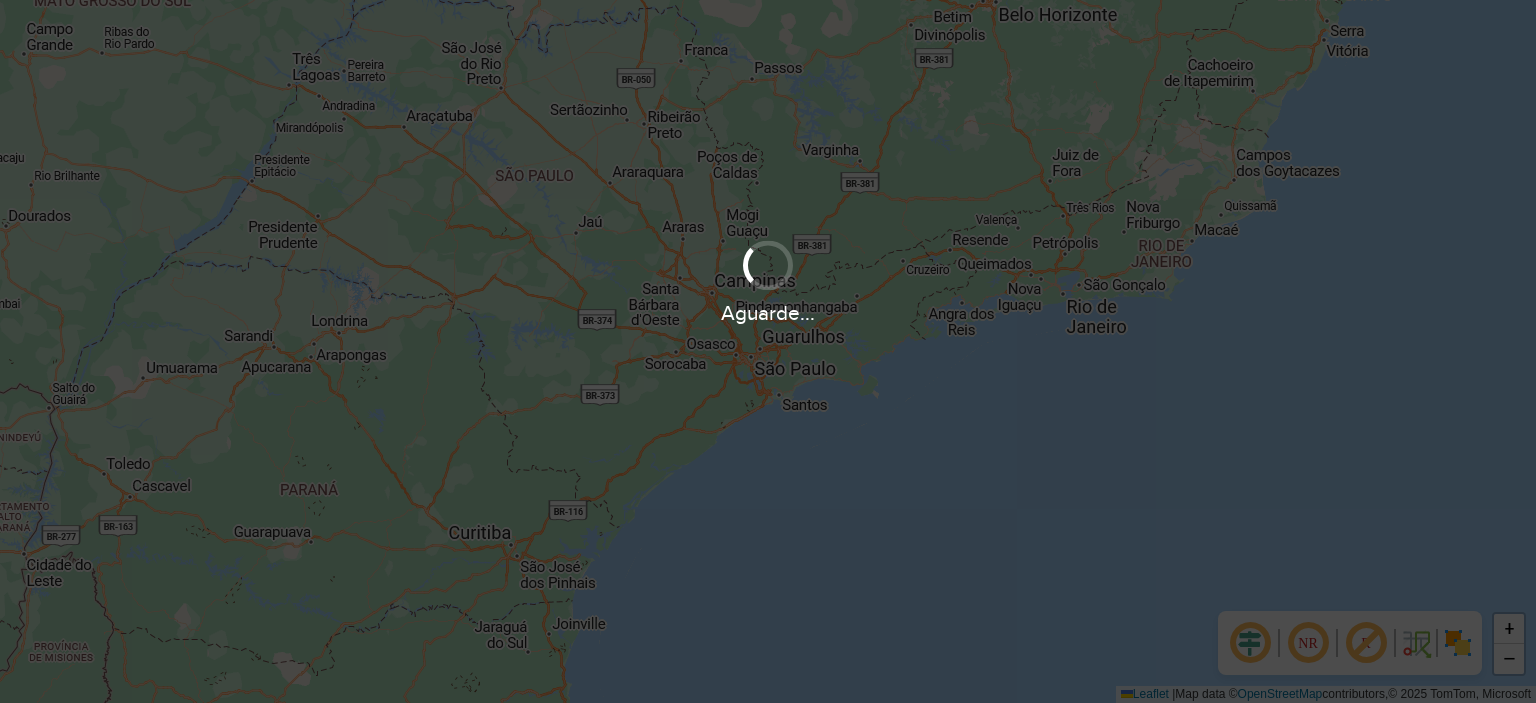 scroll, scrollTop: 0, scrollLeft: 0, axis: both 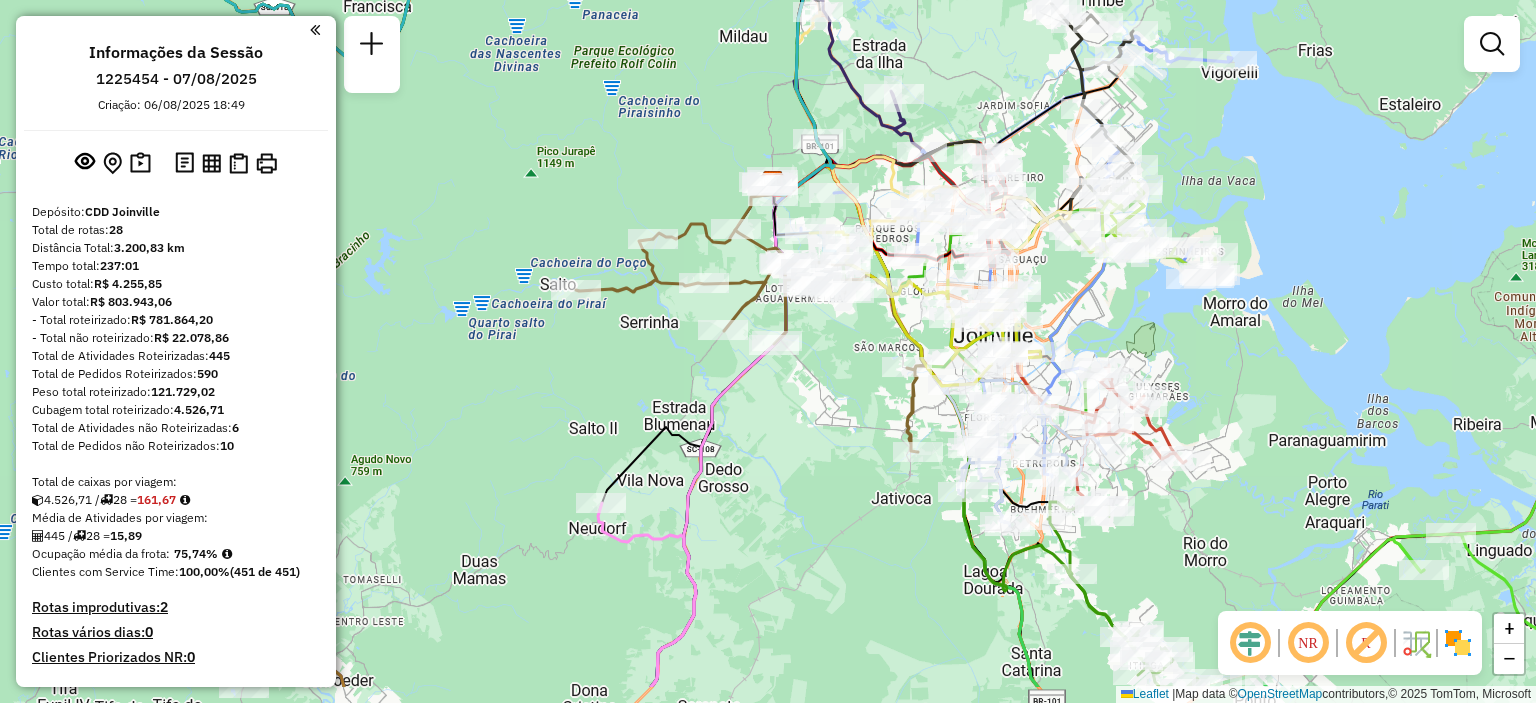 drag, startPoint x: 728, startPoint y: 506, endPoint x: 807, endPoint y: 1, distance: 511.14185 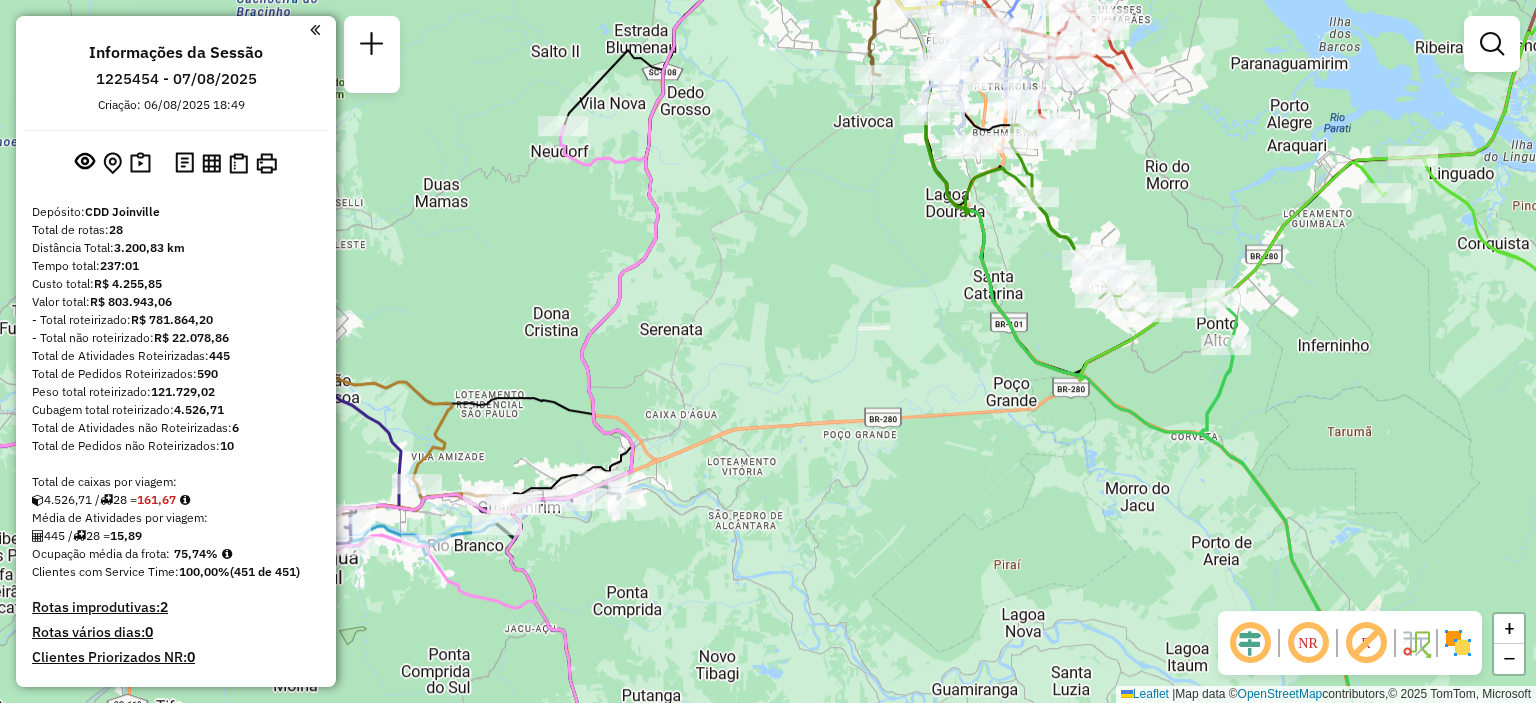 drag, startPoint x: 1424, startPoint y: 320, endPoint x: 1400, endPoint y: 347, distance: 36.124783 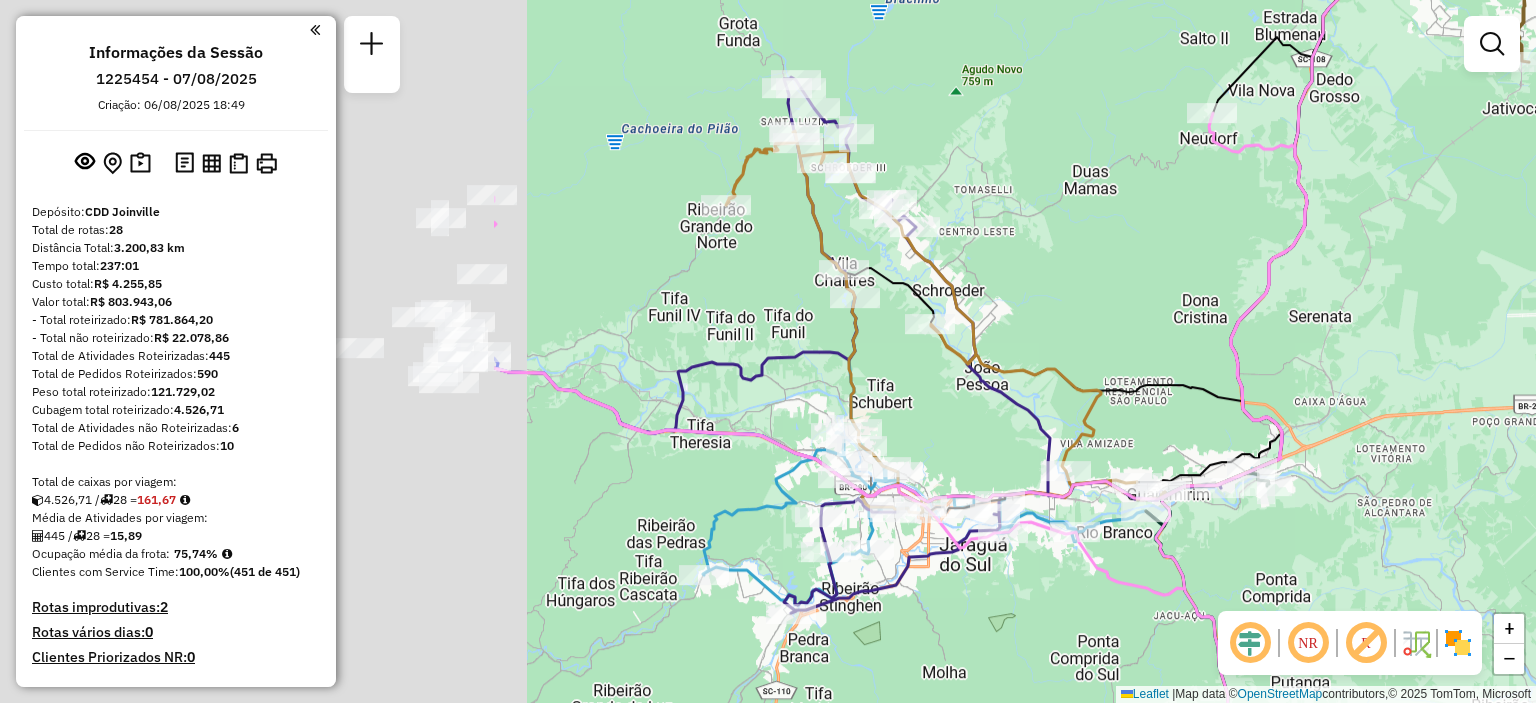 drag, startPoint x: 1481, startPoint y: 151, endPoint x: 1505, endPoint y: 151, distance: 24 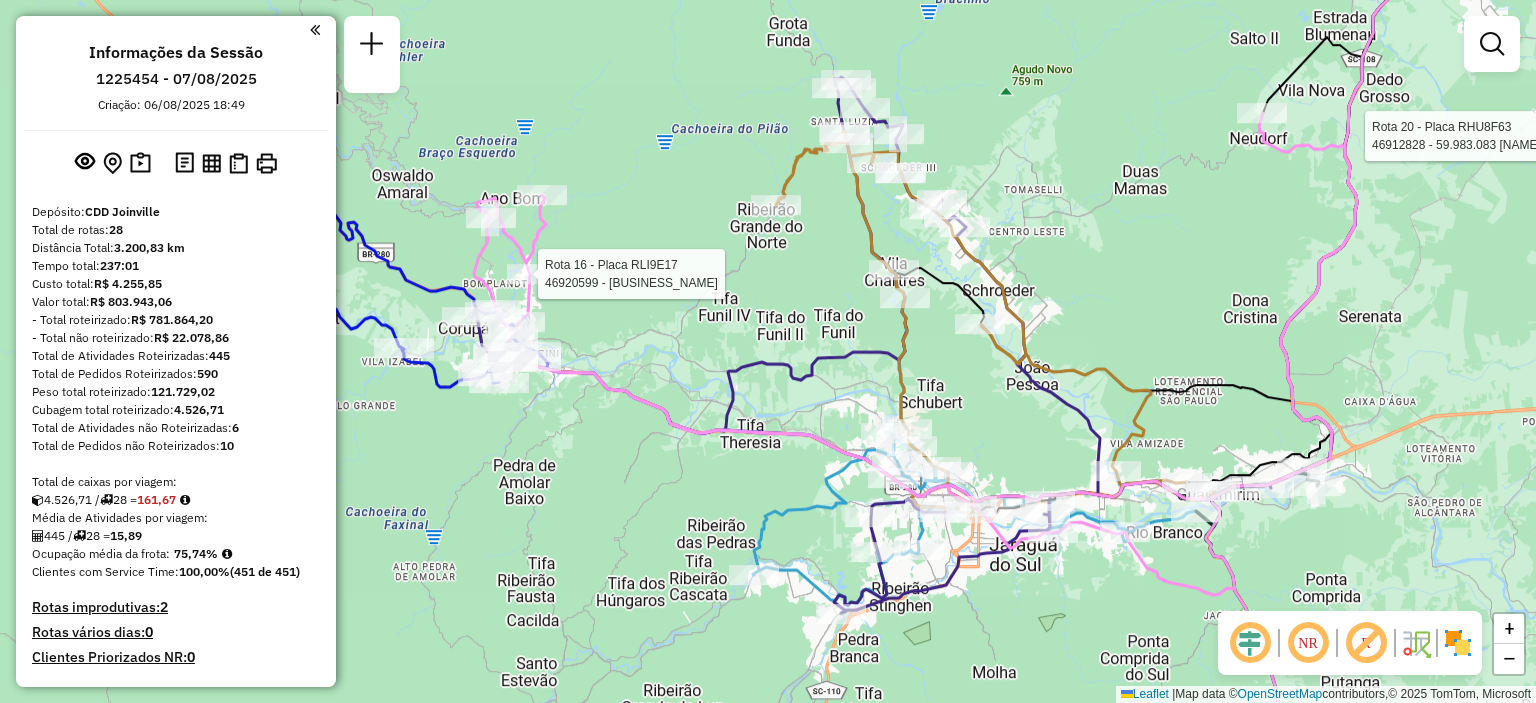 select on "**********" 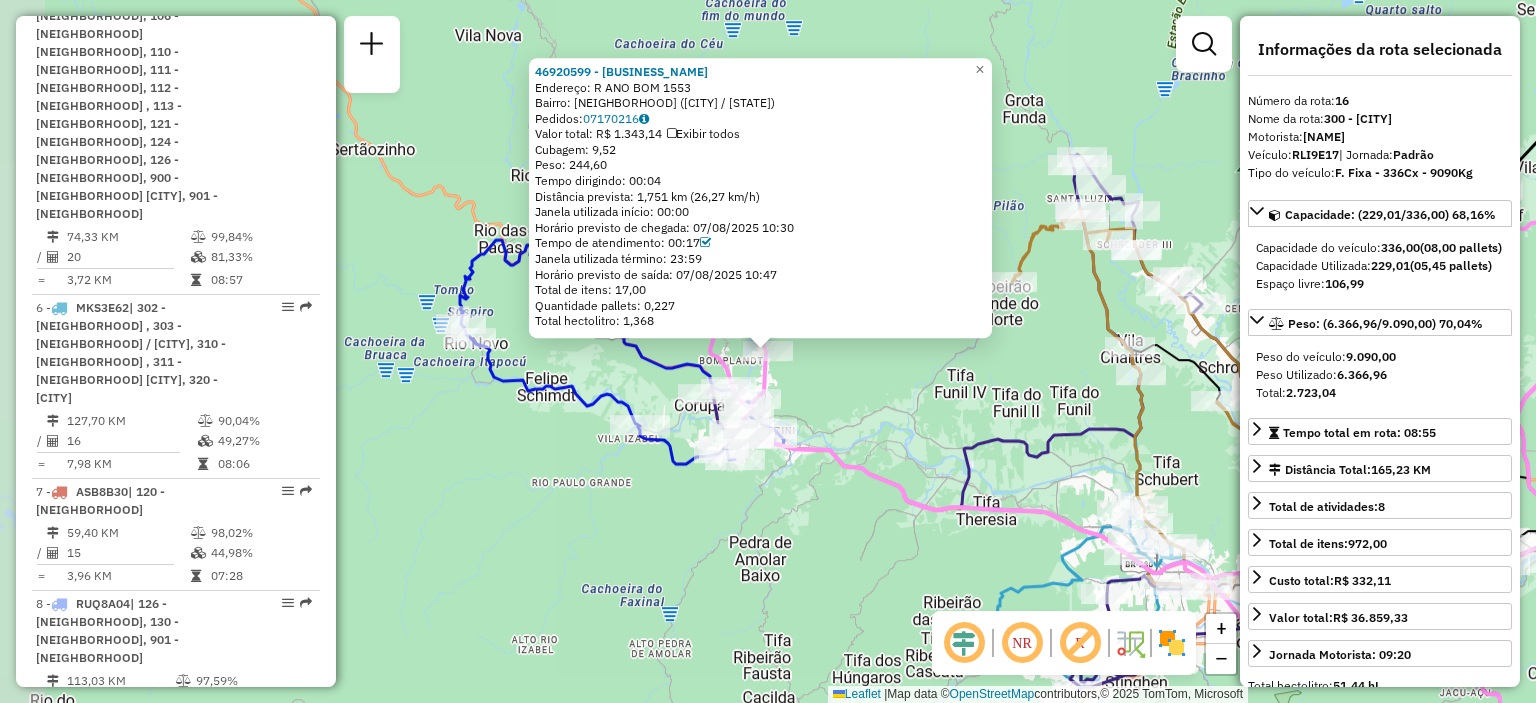 scroll, scrollTop: 2652, scrollLeft: 0, axis: vertical 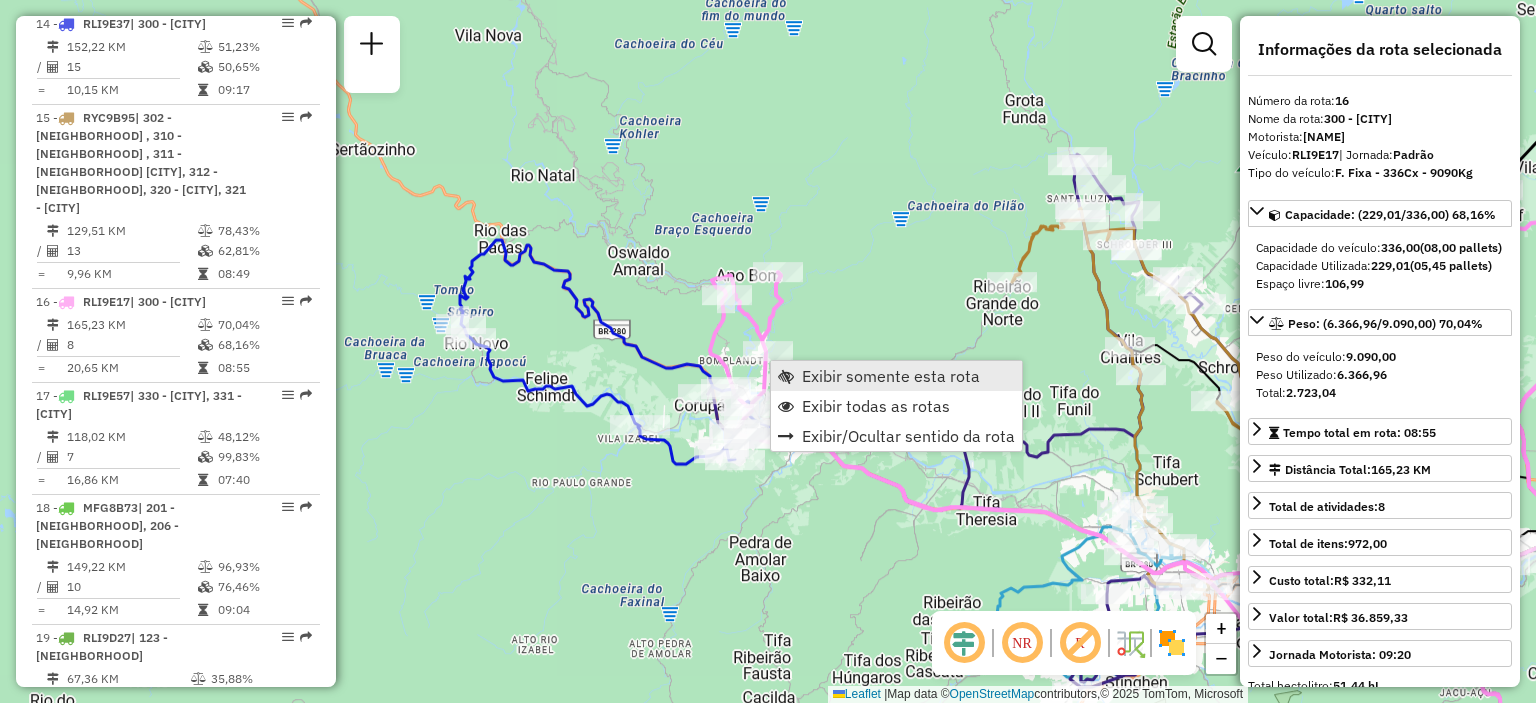 click on "Exibir somente esta rota" at bounding box center [891, 376] 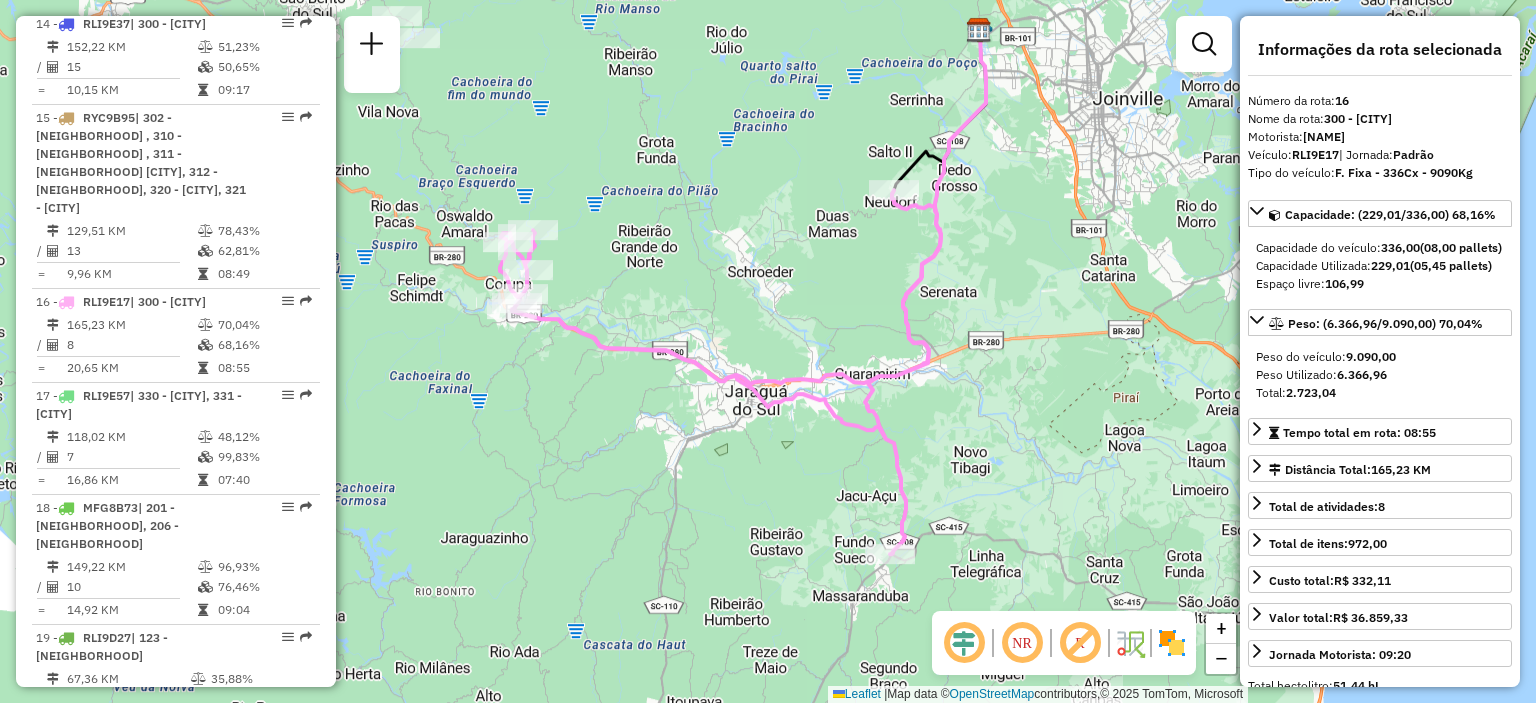 drag, startPoint x: 930, startPoint y: 428, endPoint x: 905, endPoint y: 368, distance: 65 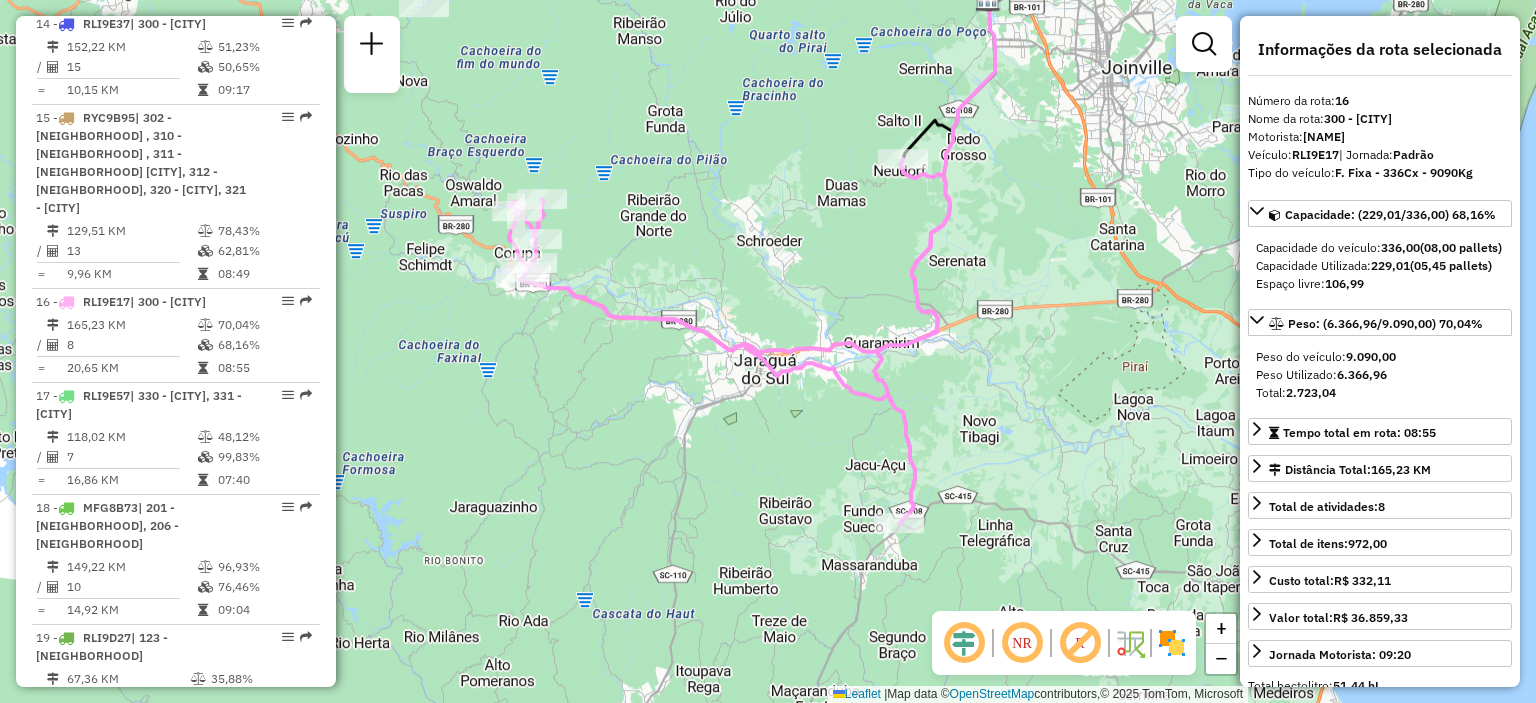 drag, startPoint x: 995, startPoint y: 410, endPoint x: 1004, endPoint y: 379, distance: 32.280025 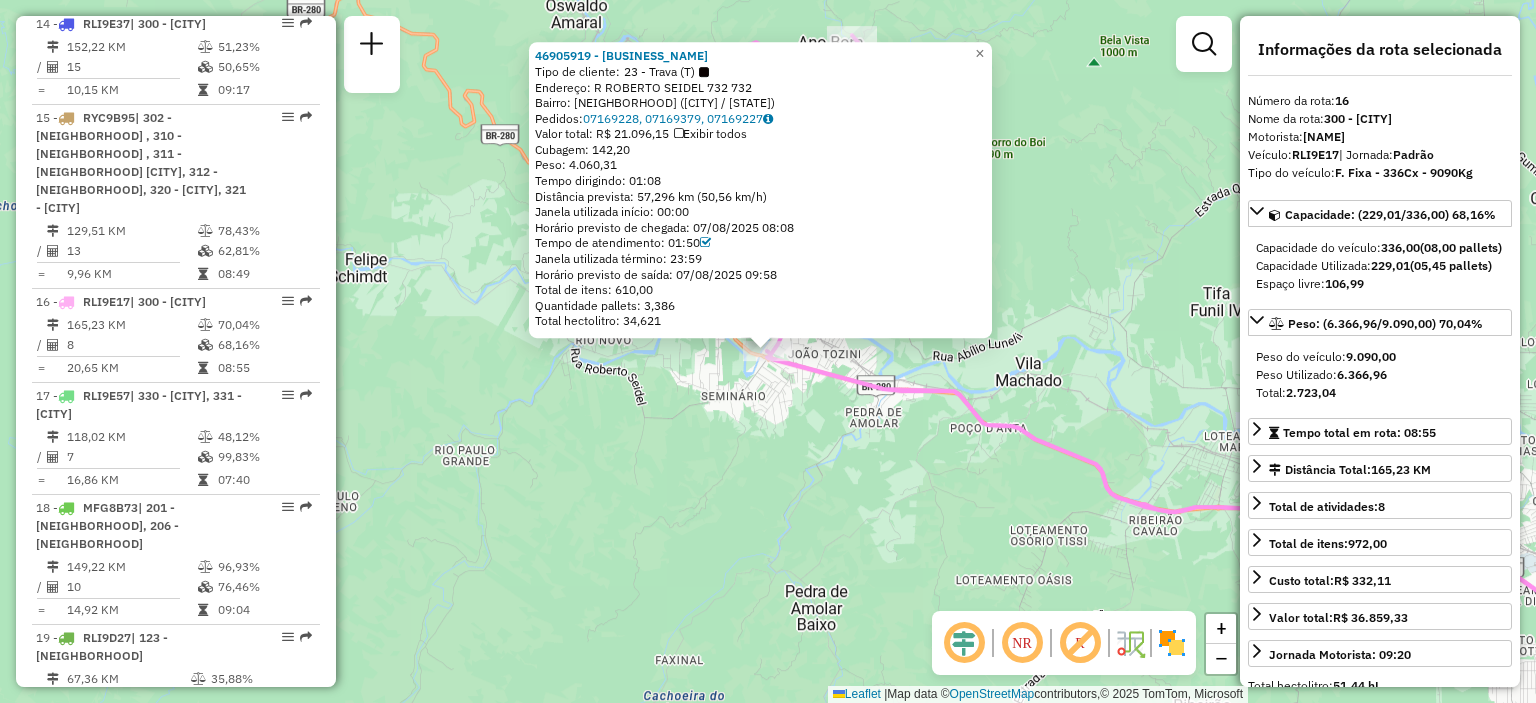 click on "Rota 16 - Placa RLI9E17  46905919 - [BUSINESS_NAME] 46905919 - [BUSINESS_NAME]   Tipo de cliente:   23 - Trava (T)   Endereço: R   ROBERTO SEIDEL 732            732   Bairro: [NEIGHBORHOOD] ([CITY] / [STATE])   Pedidos:  07169228, 07169379, 07169227   Valor total: R$ 21.096,15   Exibir todos   Cubagem: 142,20  Peso: 4.060,31  Tempo dirigindo: 01:08   Distância prevista: 57,296 km (50,56 km/h)   Janela utilizada início: 00:00   Horário previsto de chegada: 07/08/2025 08:08   Tempo de atendimento: 01:50   Janela utilizada término: 23:59   Horário previsto de saída: 07/08/2025 09:58   Total de itens: 610,00   Quantidade pallets: 3,386   Total hectolitro: 34,621  × Janela de atendimento Grade de atendimento Capacidade Transportadoras Veículos Cliente Pedidos  Rotas Selecione os dias de semana para filtrar as janelas de atendimento  Seg   Ter   Qua   Qui   Sex   Sáb   Dom  Informe o período da janela de atendimento: De: Até:  Filtrar exatamente a janela do cliente  Seg   Ter   Qua   Qui   Sex   Sáb   Dom   Considerar janela de atendimento padrão  Selecione os dias de semana para filtrar as grades de atendimento  Seg   Ter   Qua   Qui   Sex   Sáb   Dom   Considerar clientes sem dia de atendimento cadastrado  Clientes fora do dia de atendimento selecionado Filtrar as atividades entre os valores definidos abaixo:  Peso mínimo:   Peso máximo:   Cubagem mínima:   Cubagem máxima:   De:   Até:  Filtrar as atividades entre o tempo de atendimento definido abaixo:  De:   Até:   Considerar capacidade total dos clientes não roteirizados" 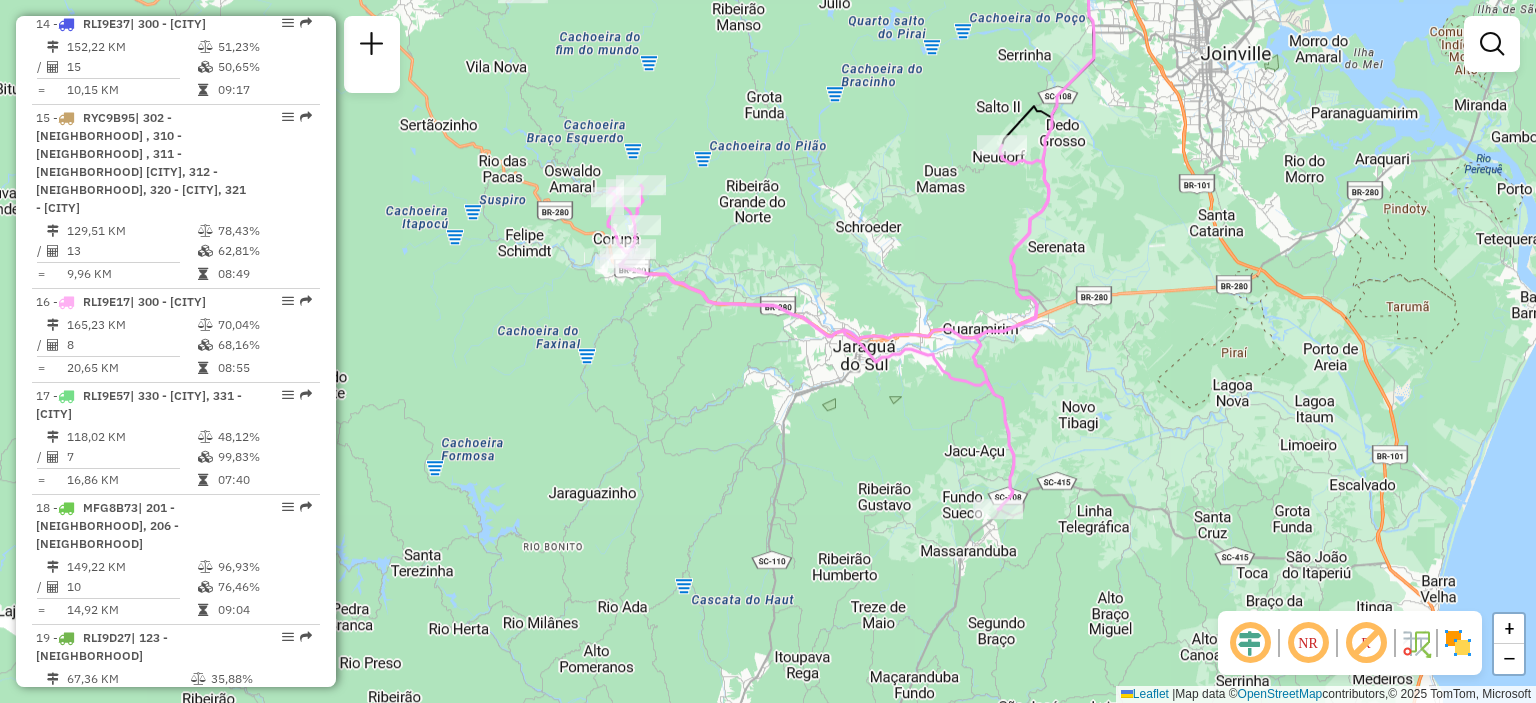 drag, startPoint x: 1152, startPoint y: 420, endPoint x: 810, endPoint y: 228, distance: 392.20914 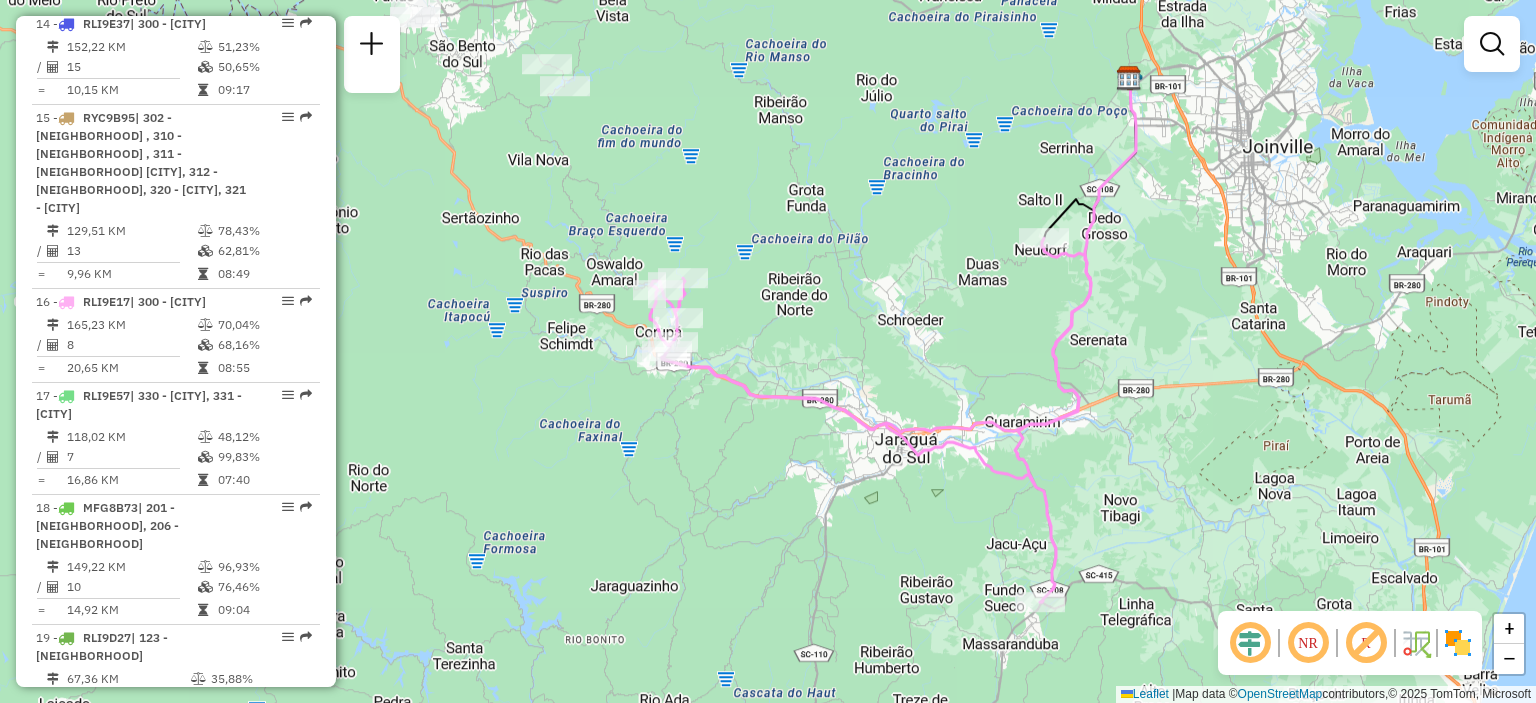 drag, startPoint x: 832, startPoint y: 247, endPoint x: 874, endPoint y: 341, distance: 102.9563 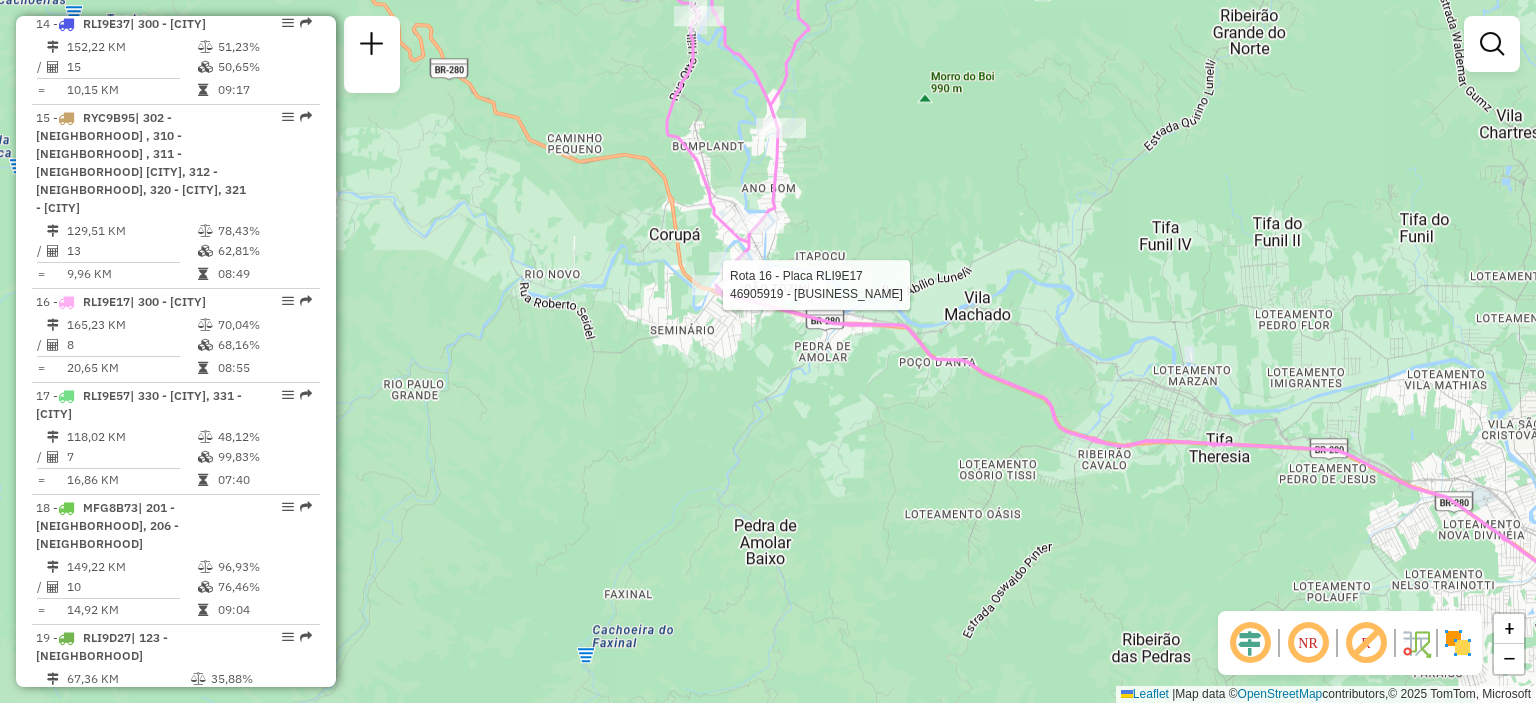 click 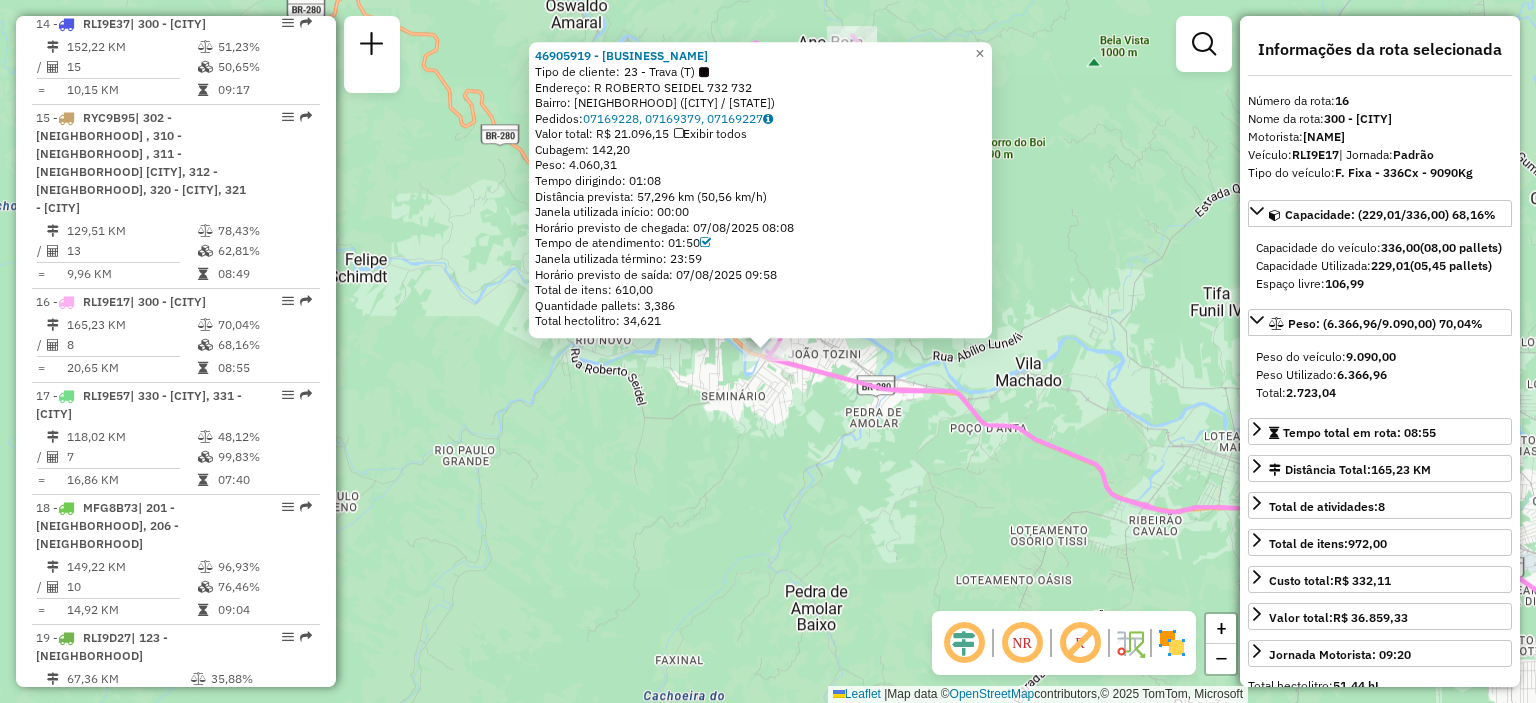 click on "46905919 - [BUSINESS_NAME]  Tipo de cliente:   23 - Trava (T)   Endereço: R   ROBERTO SEIDEL 732            732   Bairro: [NEIGHBORHOOD] ([CITY] / [STATE])   Pedidos:  07169228, 07169379, 07169227   Valor total: R$ 21.096,15   Exibir todos   Cubagem: 142,20  Peso: 4.060,31  Tempo dirigindo: 01:08   Distância prevista: 57,296 km (50,56 km/h)   Janela utilizada início: 00:00   Horário previsto de chegada: 07/08/2025 08:08   Tempo de atendimento: 01:50   Janela utilizada término: 23:59   Horário previsto de saída: 07/08/2025 09:58   Total de itens: 610,00   Quantidade pallets: 3,386   Total hectolitro: 34,621  × Janela de atendimento Grade de atendimento Capacidade Transportadoras Veículos Cliente Pedidos  Rotas Selecione os dias de semana para filtrar as janelas de atendimento  Seg   Ter   Qua   Qui   Sex   Sáb   Dom  Informe o período da janela de atendimento: De: Até:  Filtrar exatamente a janela do cliente  Considerar janela de atendimento padrão   Seg   Ter   Qua   Qui   Sex   Sáb   Dom   De:  +" 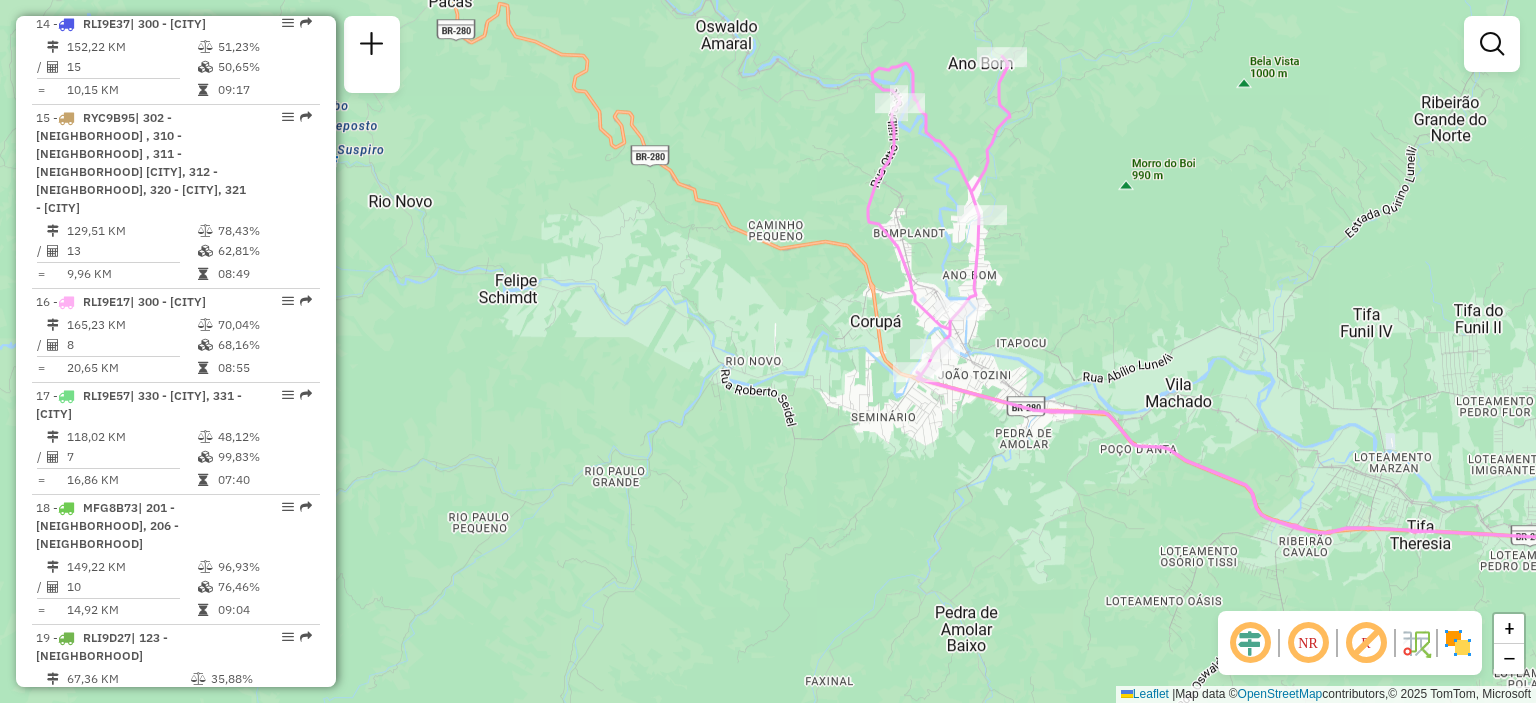 drag, startPoint x: 946, startPoint y: 295, endPoint x: 1096, endPoint y: 316, distance: 151.46286 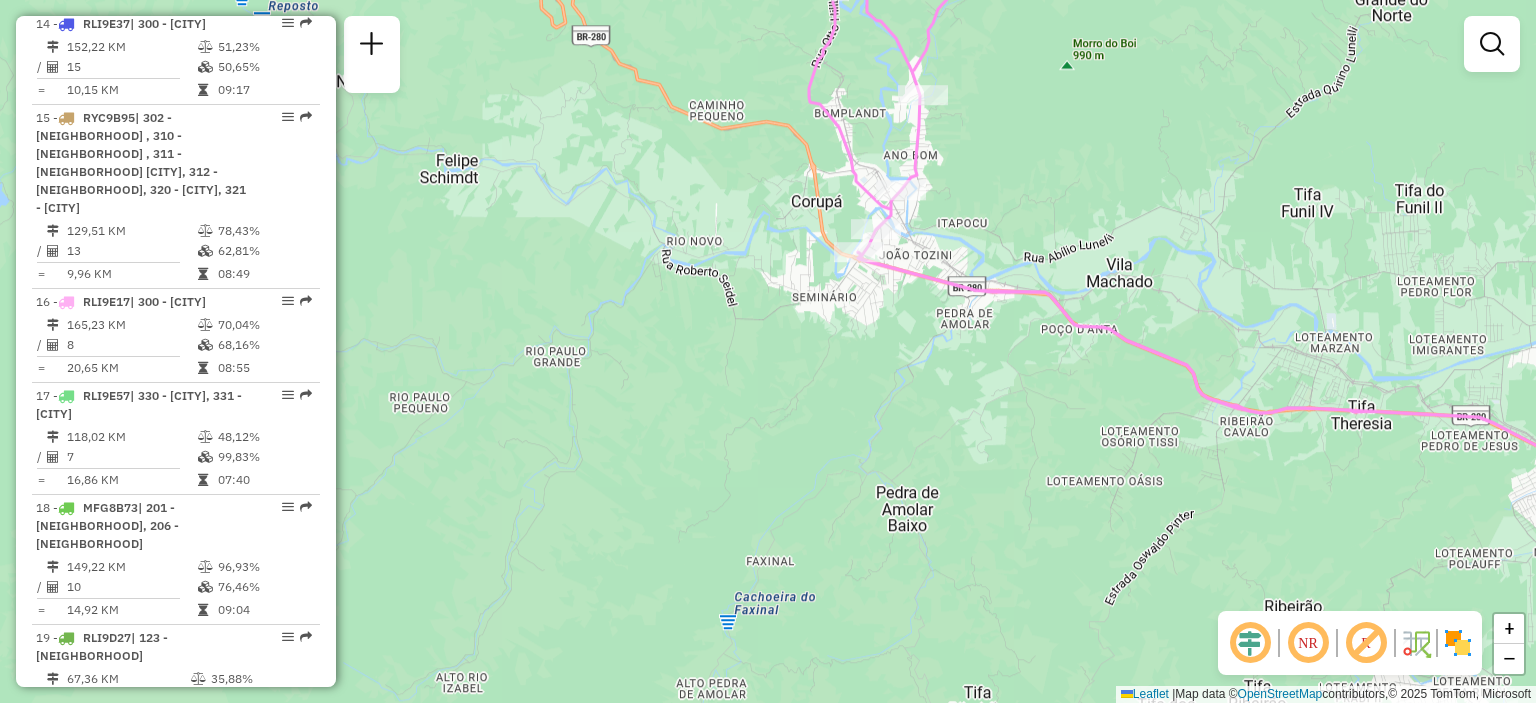 drag, startPoint x: 1048, startPoint y: 353, endPoint x: 989, endPoint y: 232, distance: 134.61798 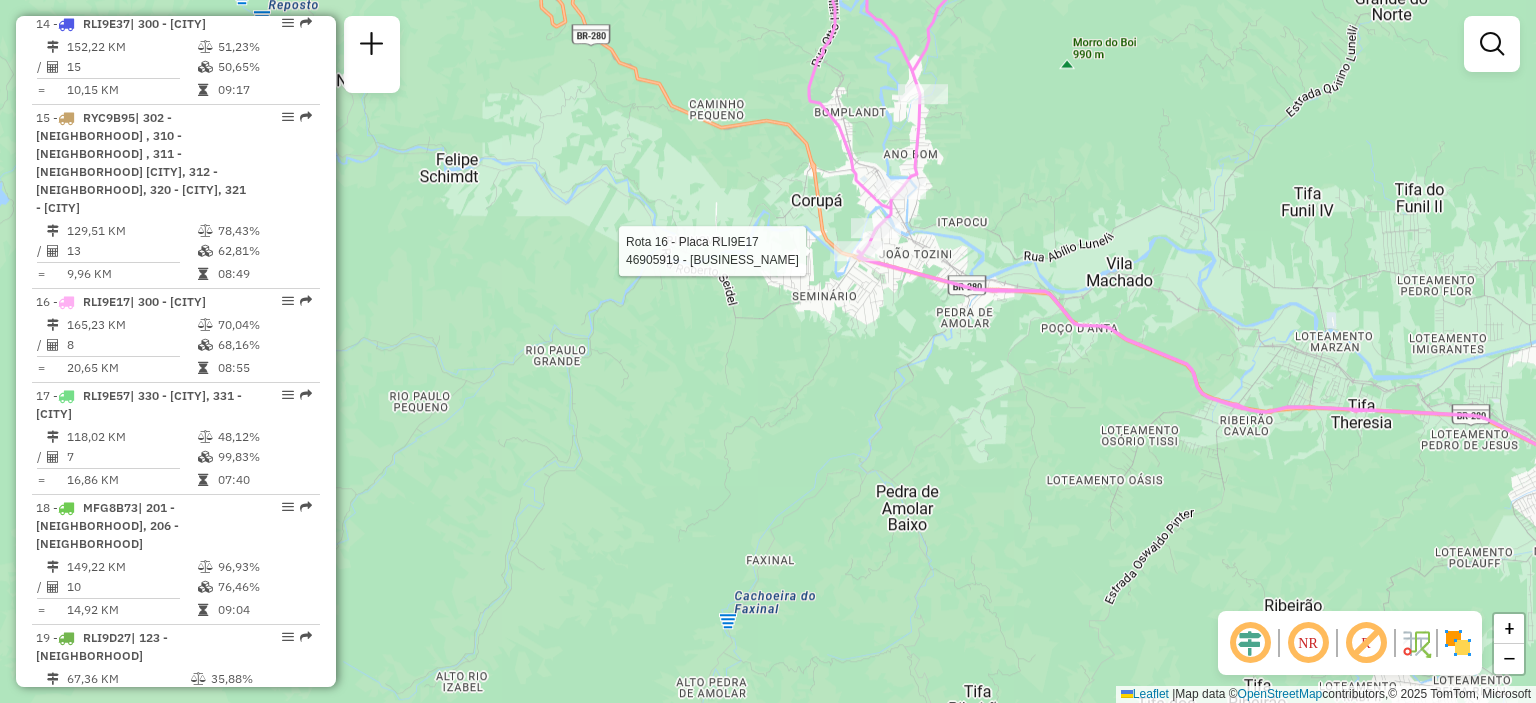 select on "**********" 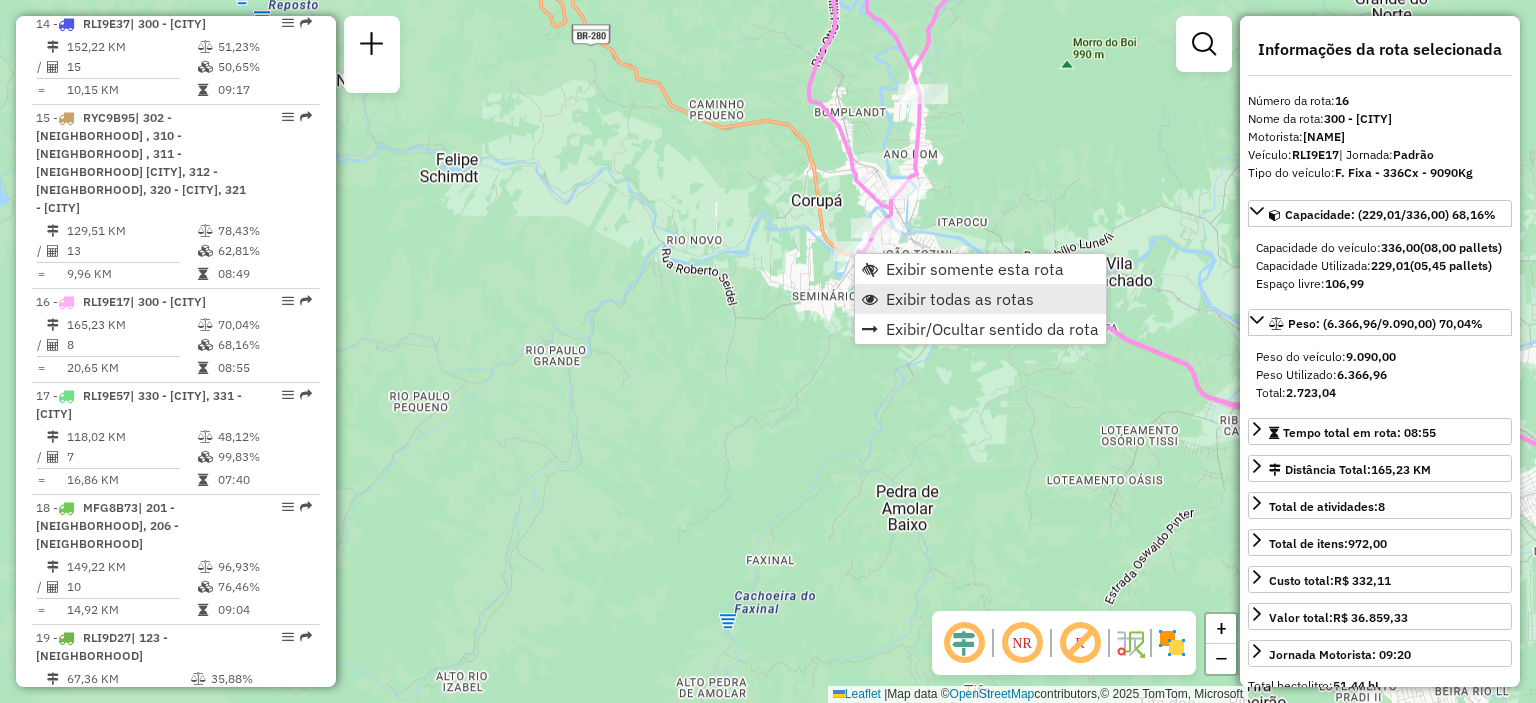click on "Exibir todas as rotas" at bounding box center (980, 299) 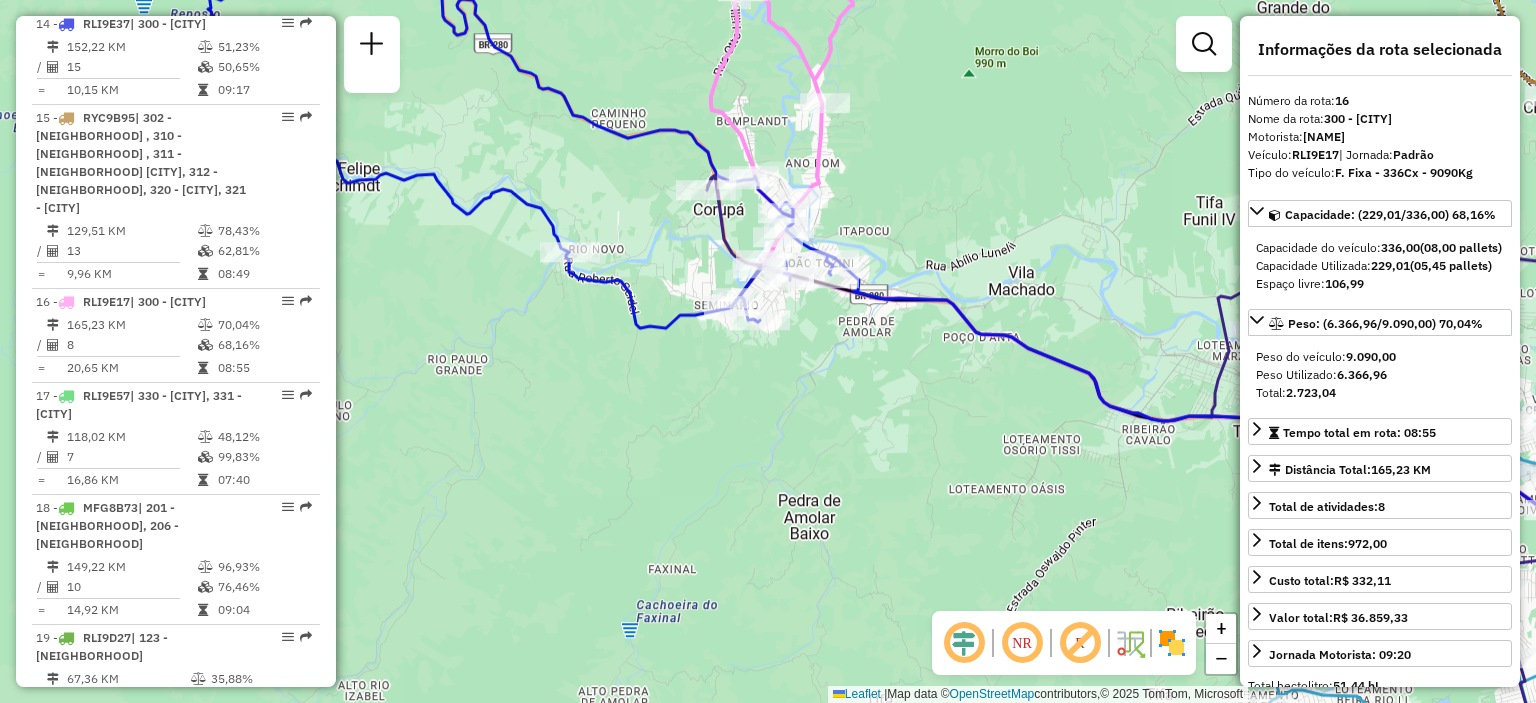 drag, startPoint x: 679, startPoint y: 164, endPoint x: 554, endPoint y: 173, distance: 125.32358 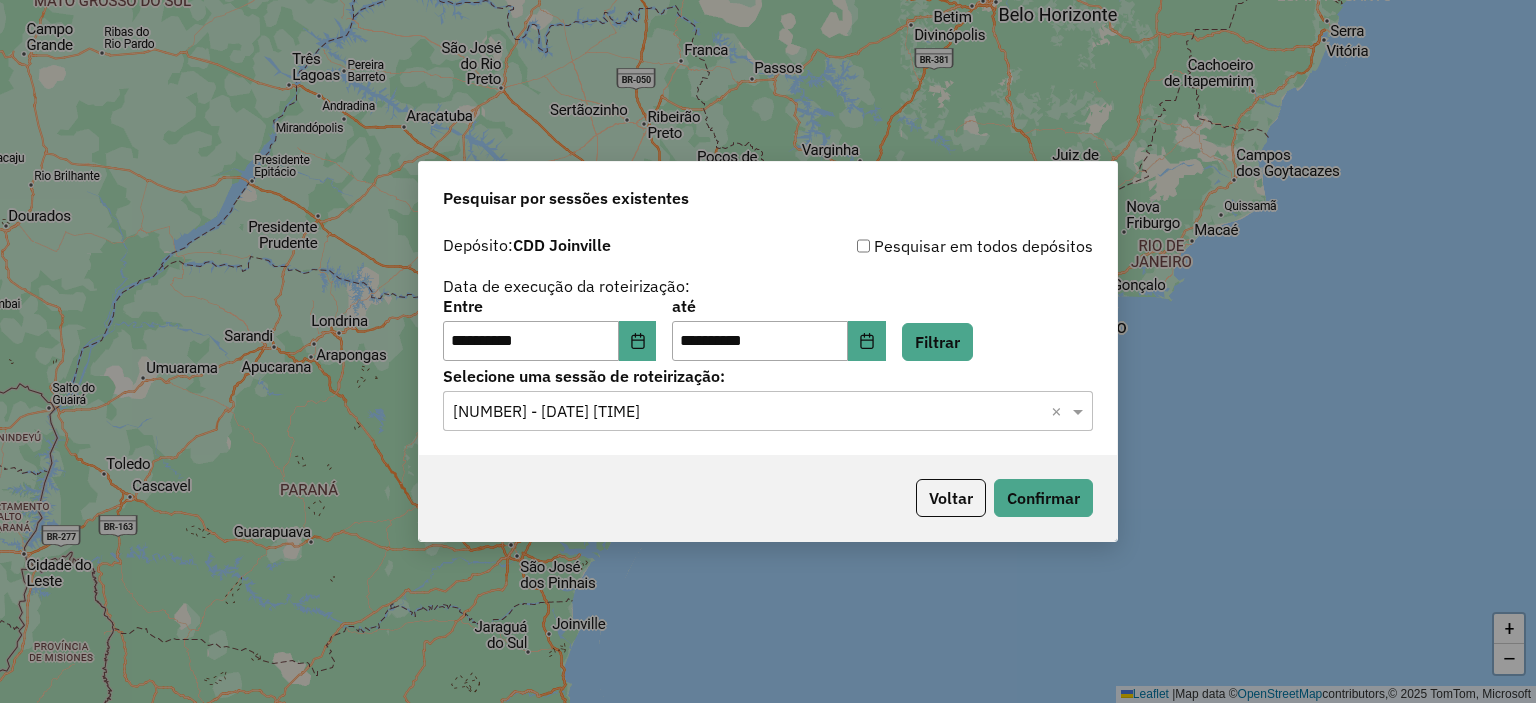 scroll, scrollTop: 0, scrollLeft: 0, axis: both 